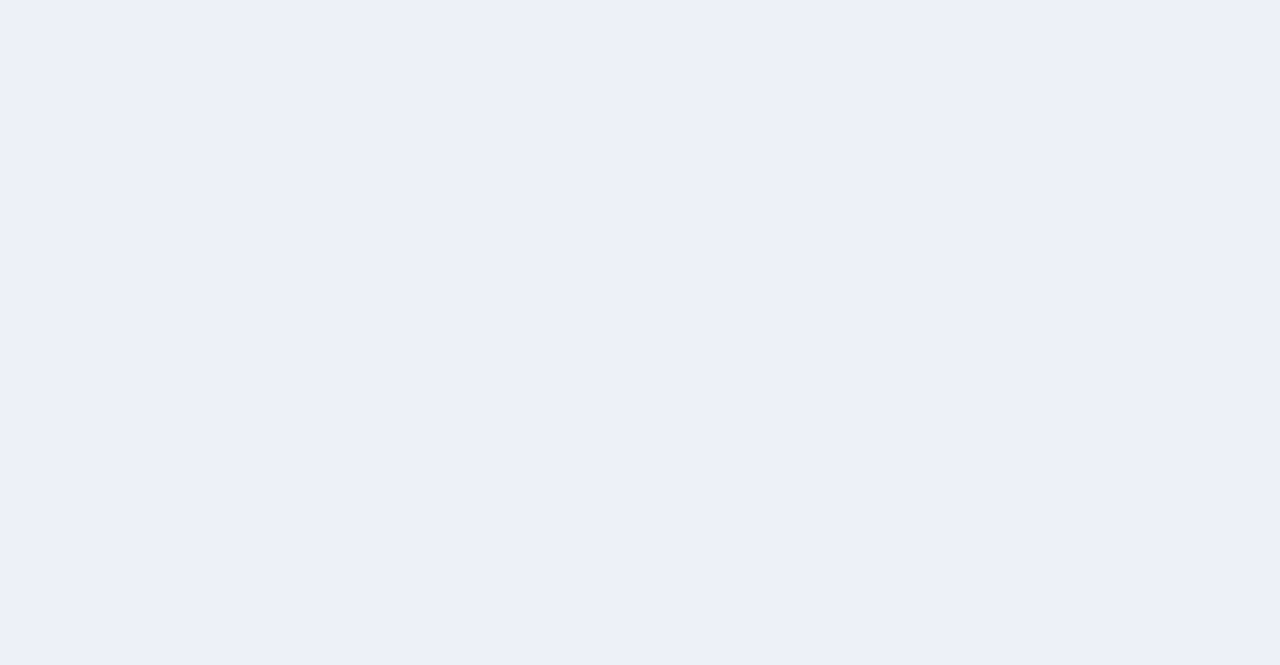 scroll, scrollTop: 0, scrollLeft: 0, axis: both 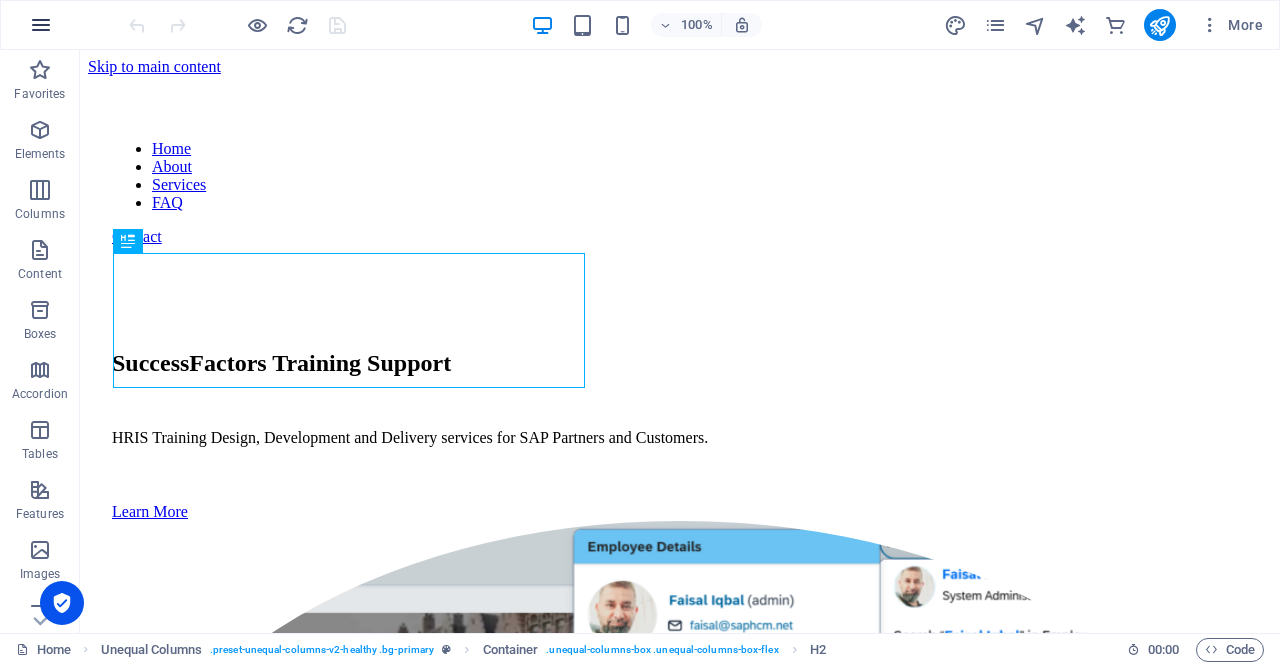 click at bounding box center (41, 25) 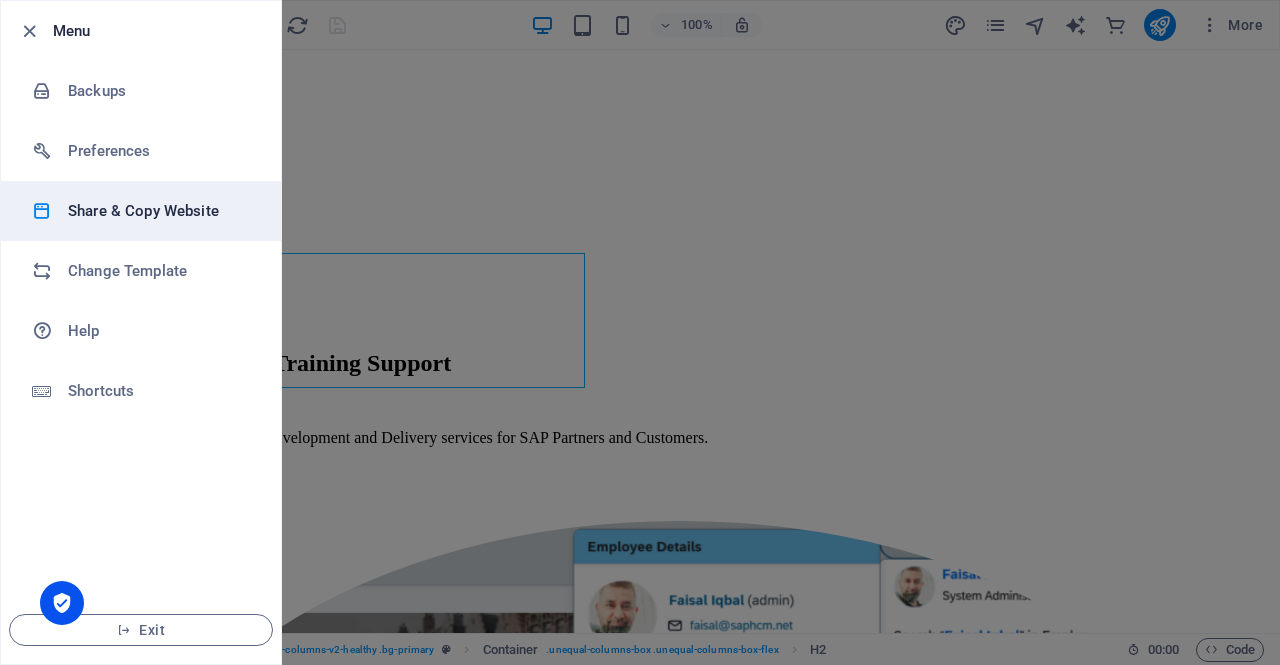 click on "Share & Copy Website" at bounding box center [160, 211] 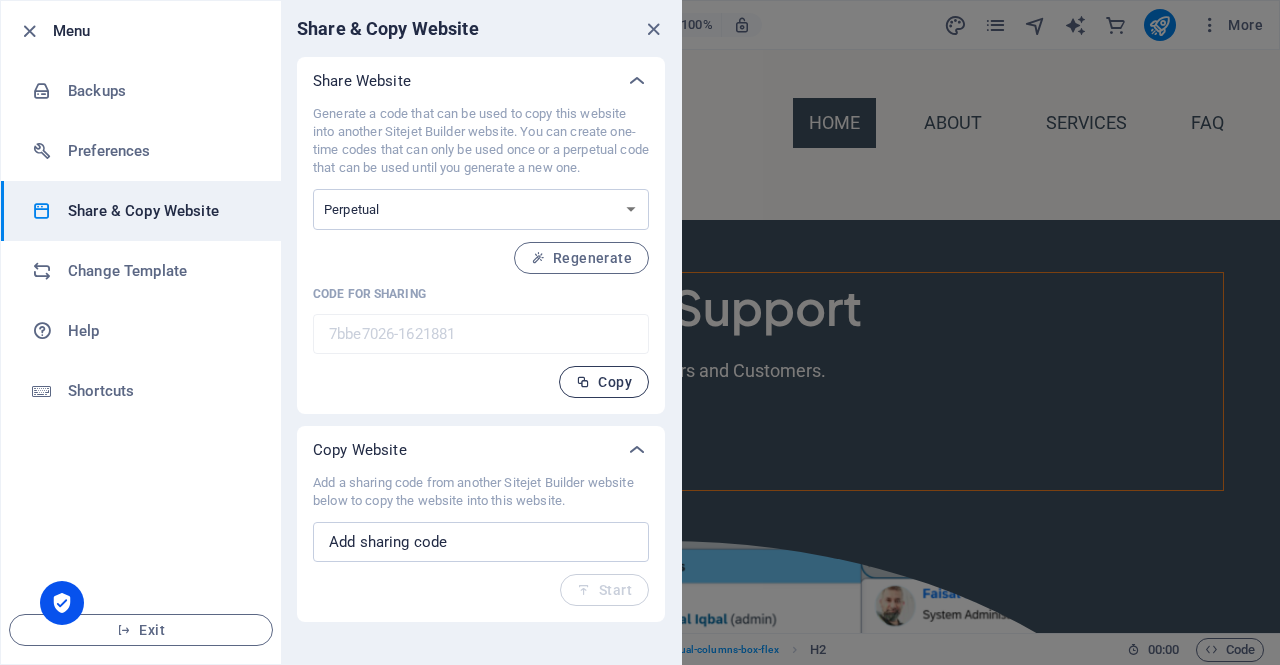 click on "Copy" at bounding box center [604, 382] 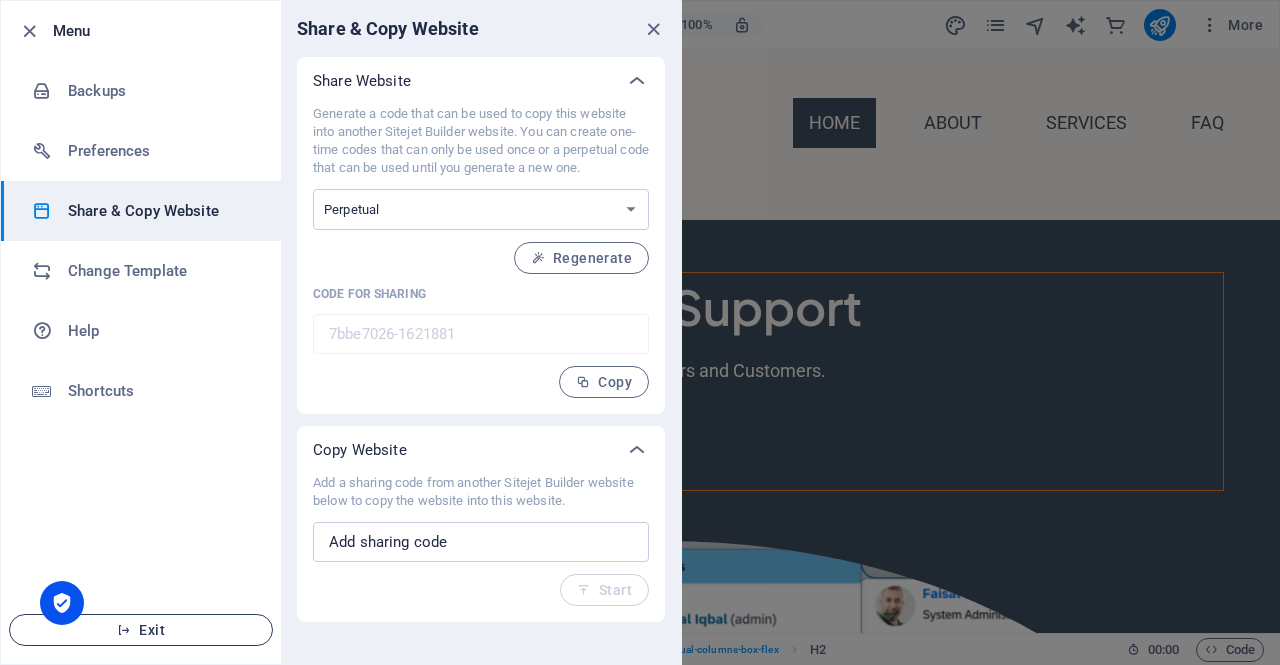 click on "Exit" at bounding box center (141, 630) 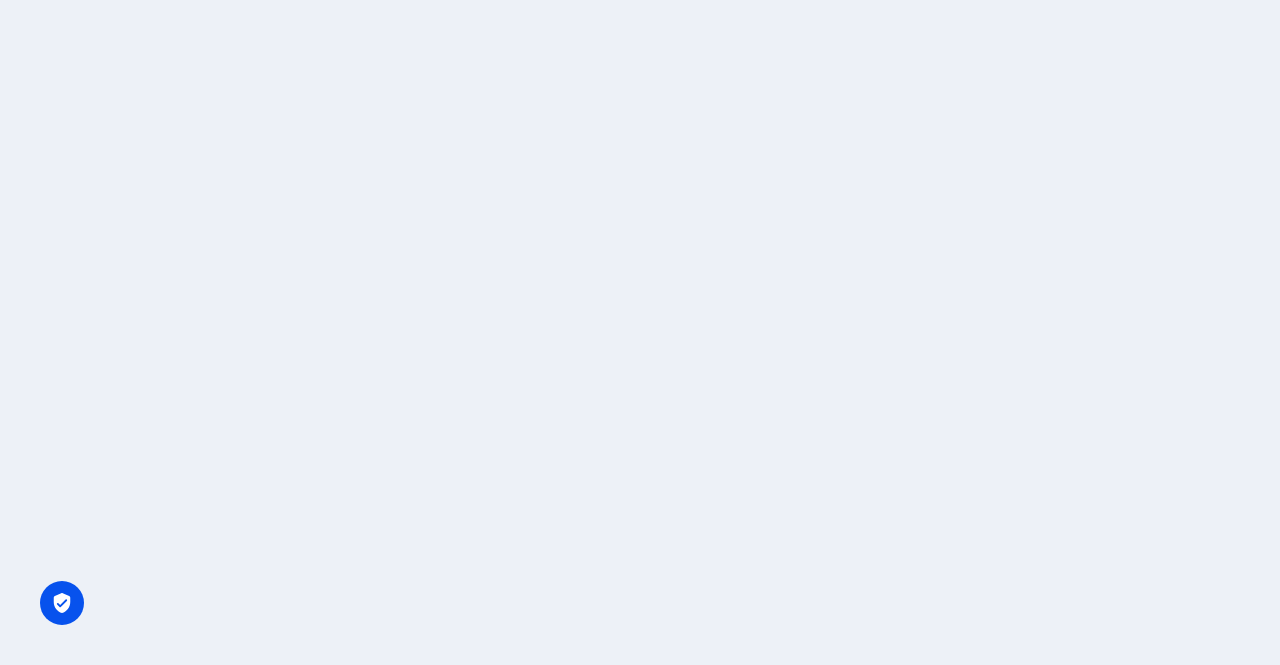 scroll, scrollTop: 0, scrollLeft: 0, axis: both 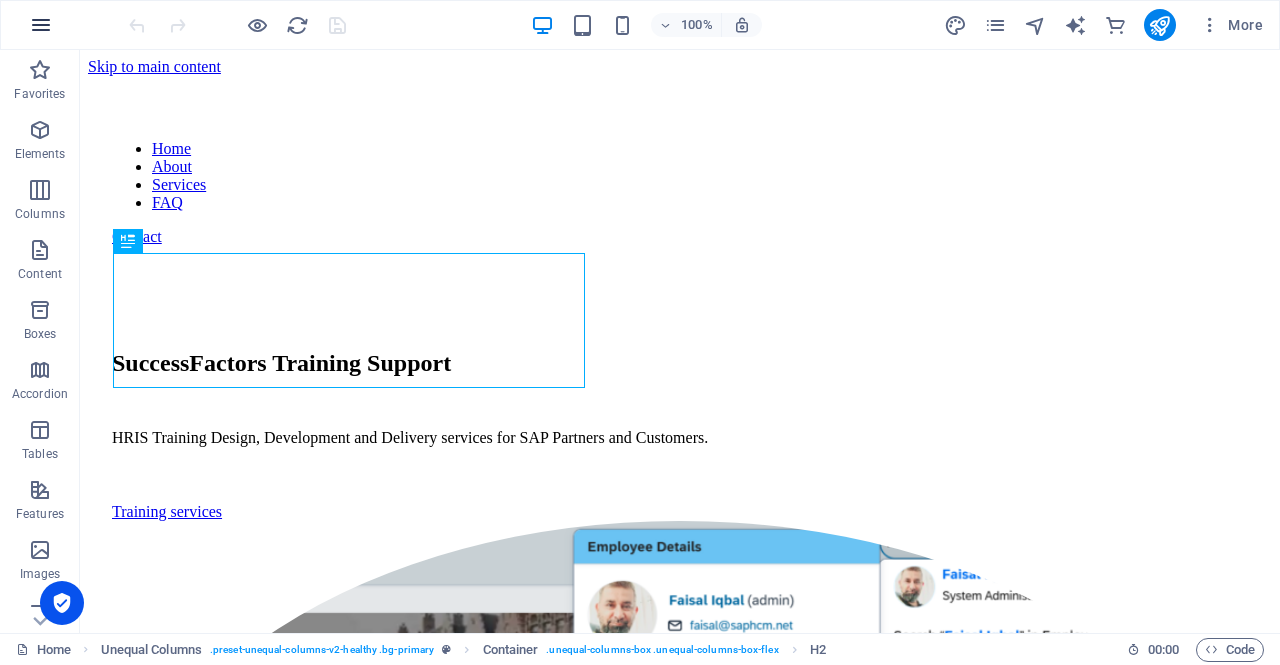 click at bounding box center (41, 25) 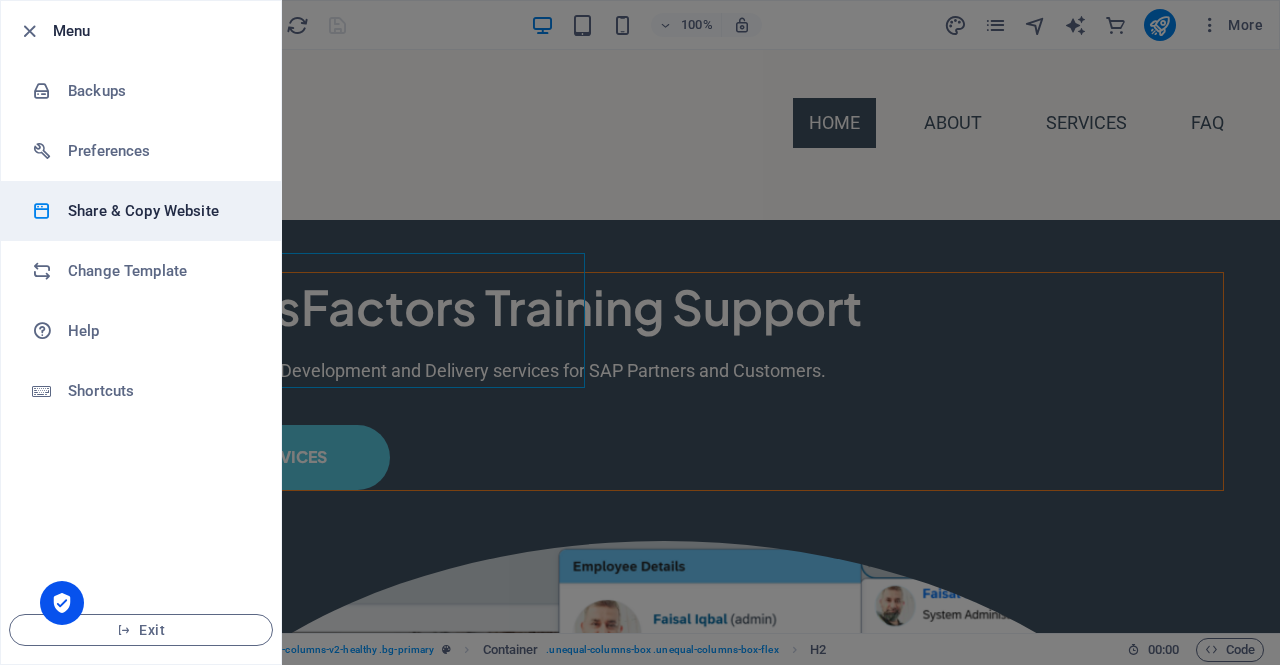 click on "Share & Copy Website" at bounding box center [160, 211] 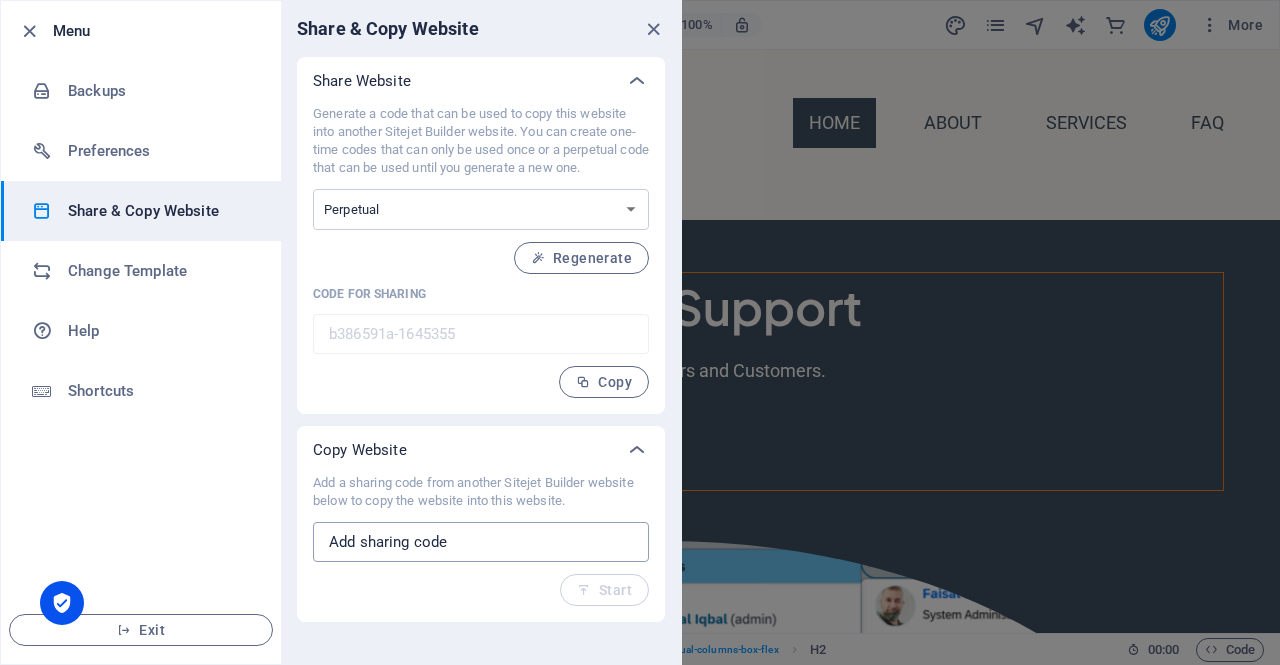 click at bounding box center [481, 542] 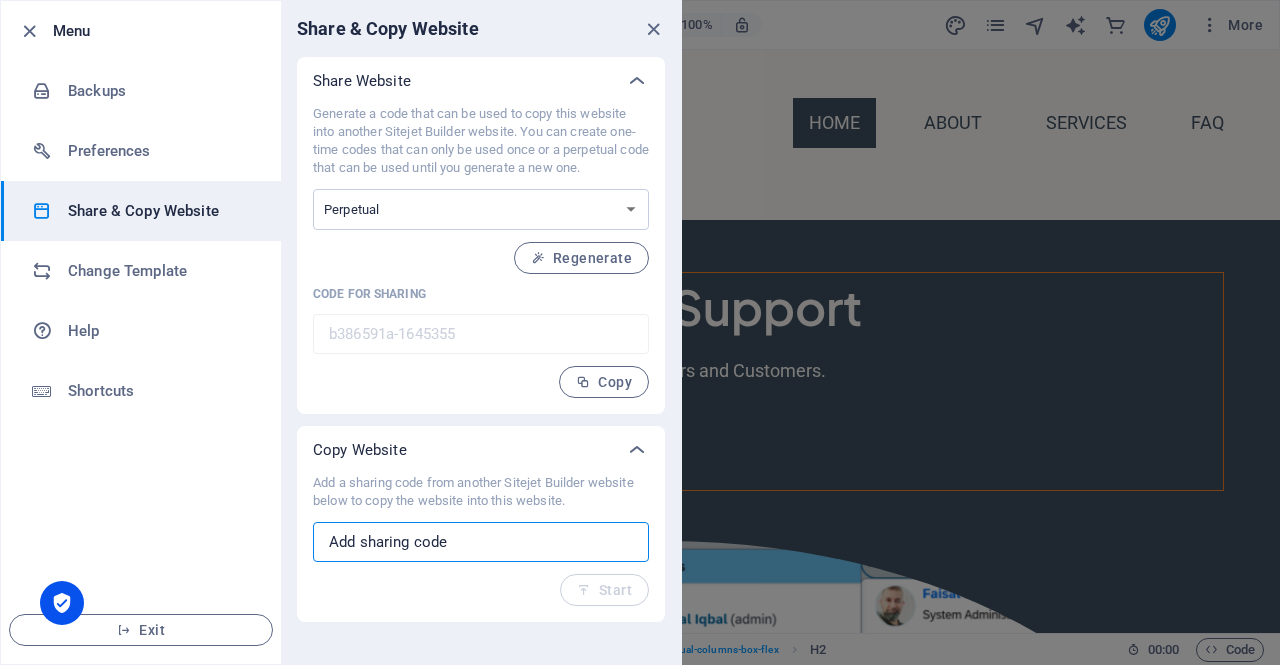 paste on "7bbe7026-1621881" 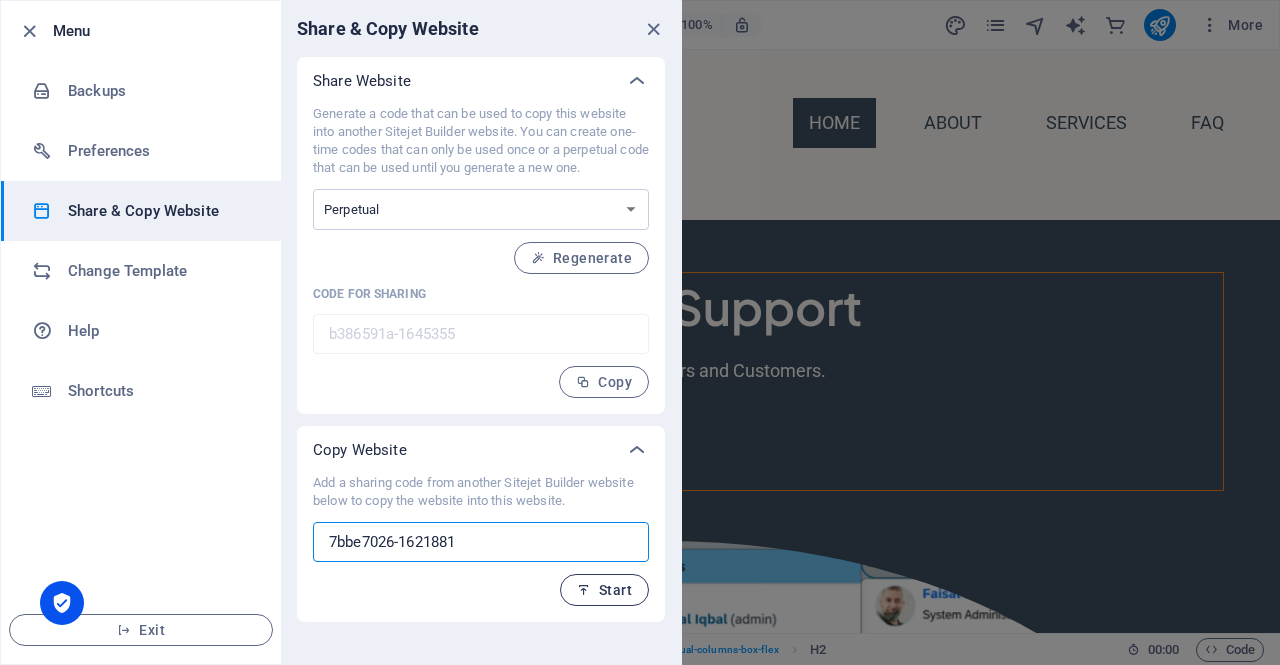 type on "7bbe7026-1621881" 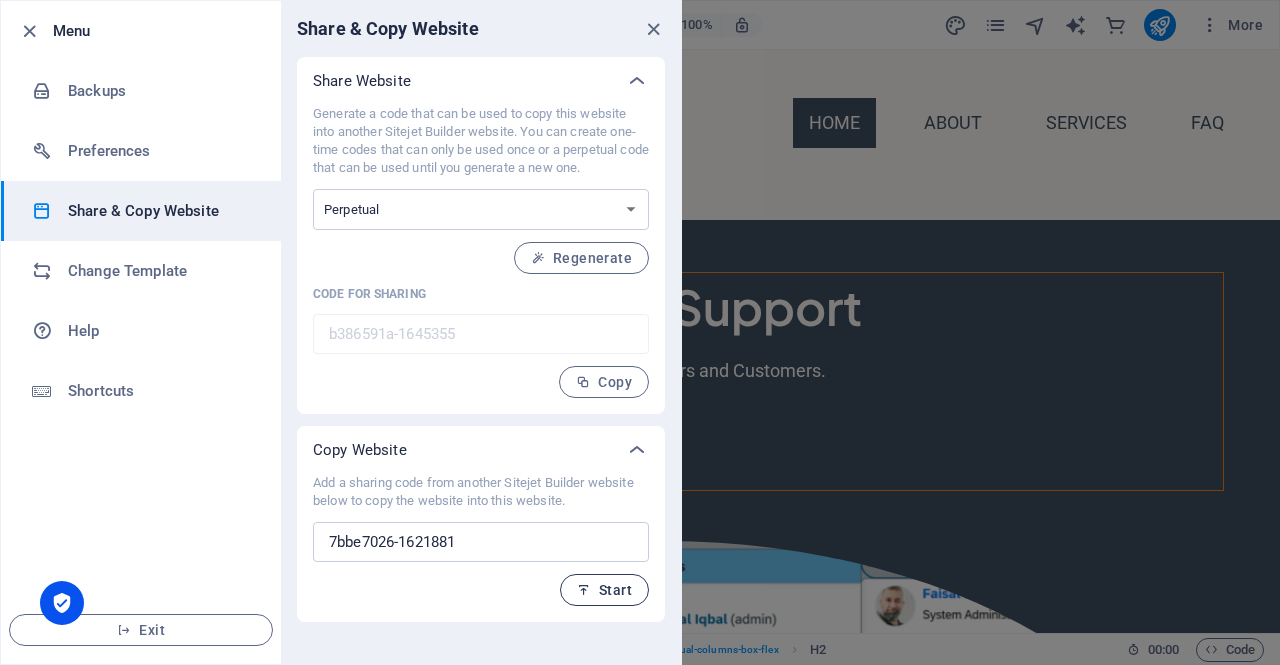 click on "Start" at bounding box center (604, 590) 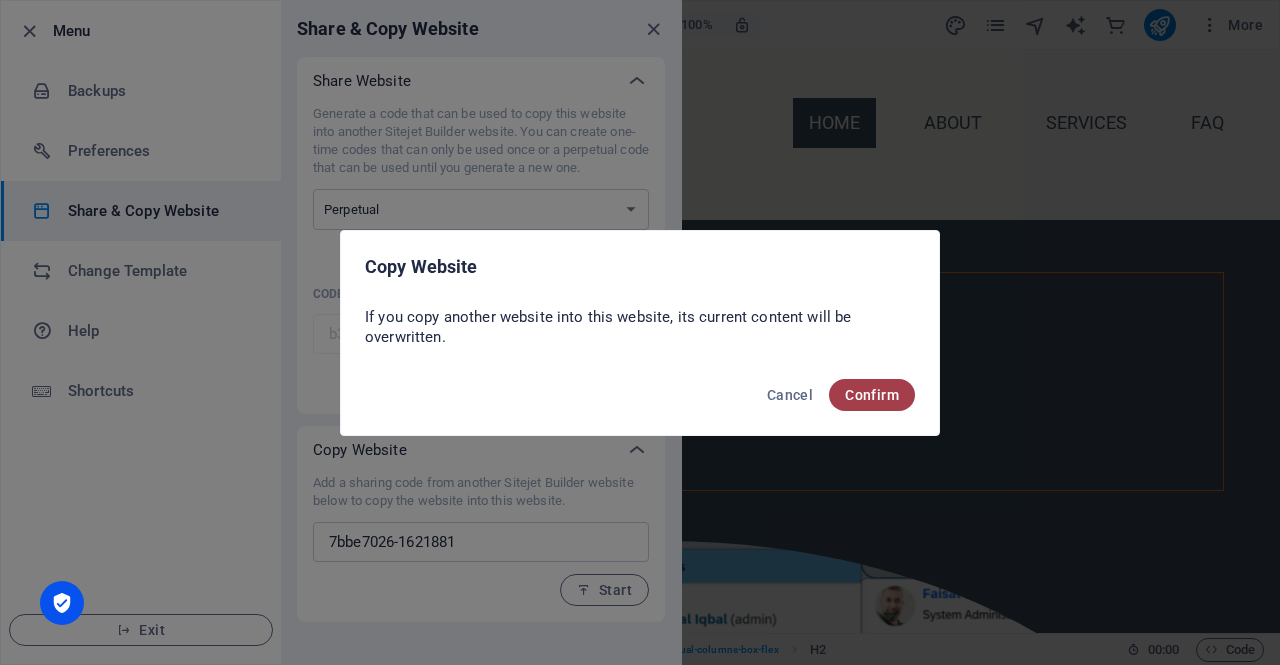 click on "Confirm" at bounding box center (872, 395) 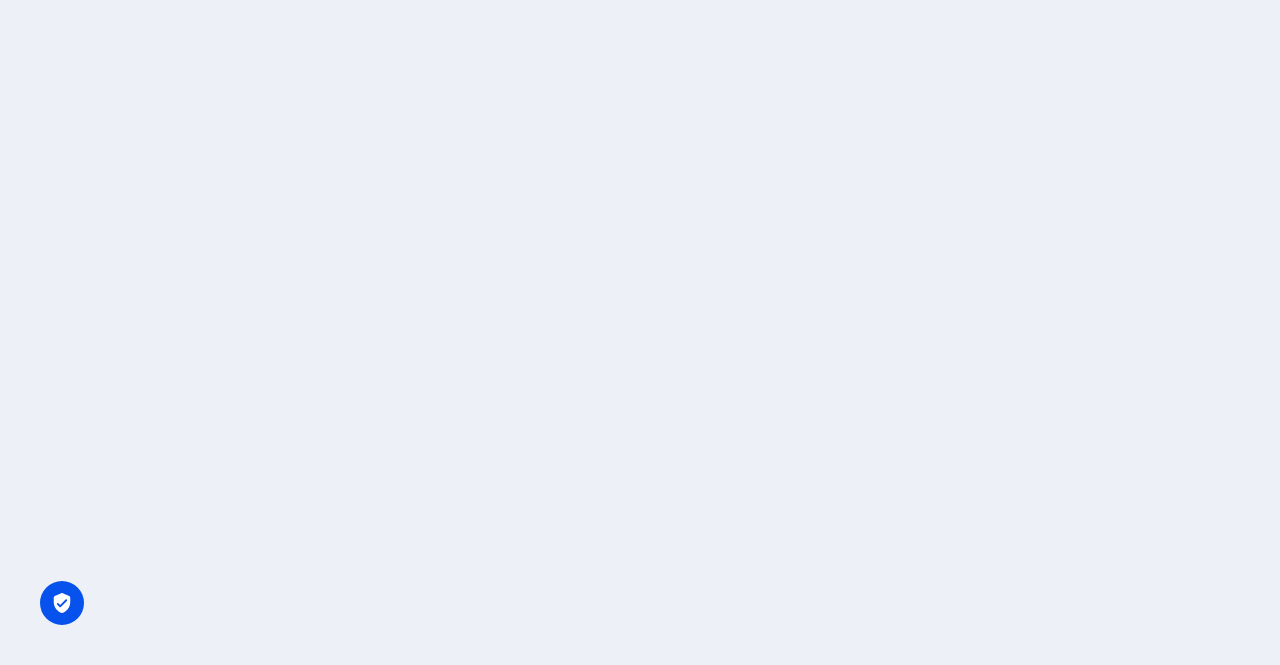 scroll, scrollTop: 0, scrollLeft: 0, axis: both 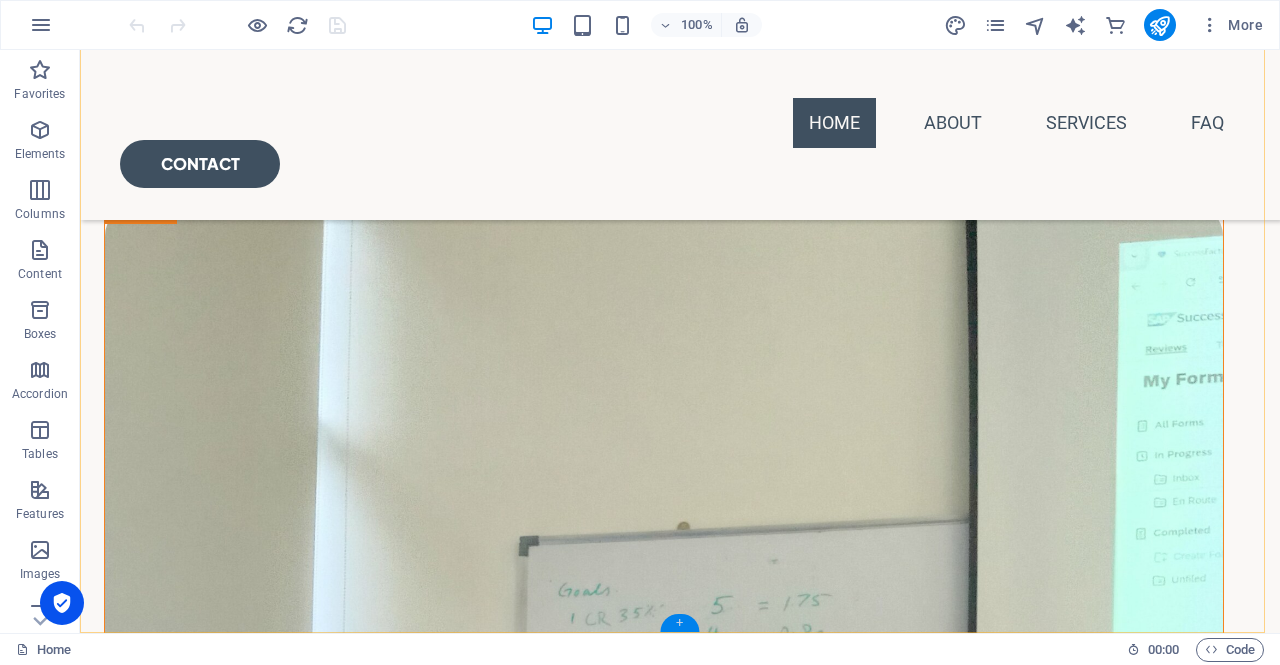 click on "+" at bounding box center (679, 623) 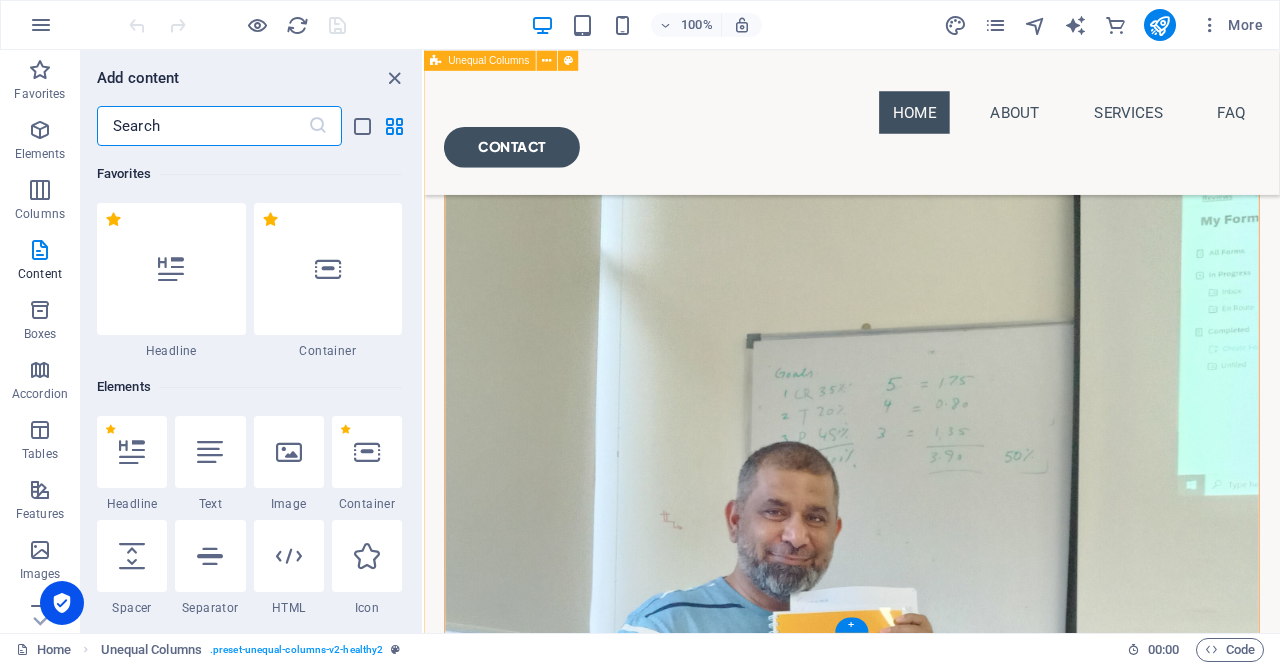 scroll, scrollTop: 936, scrollLeft: 0, axis: vertical 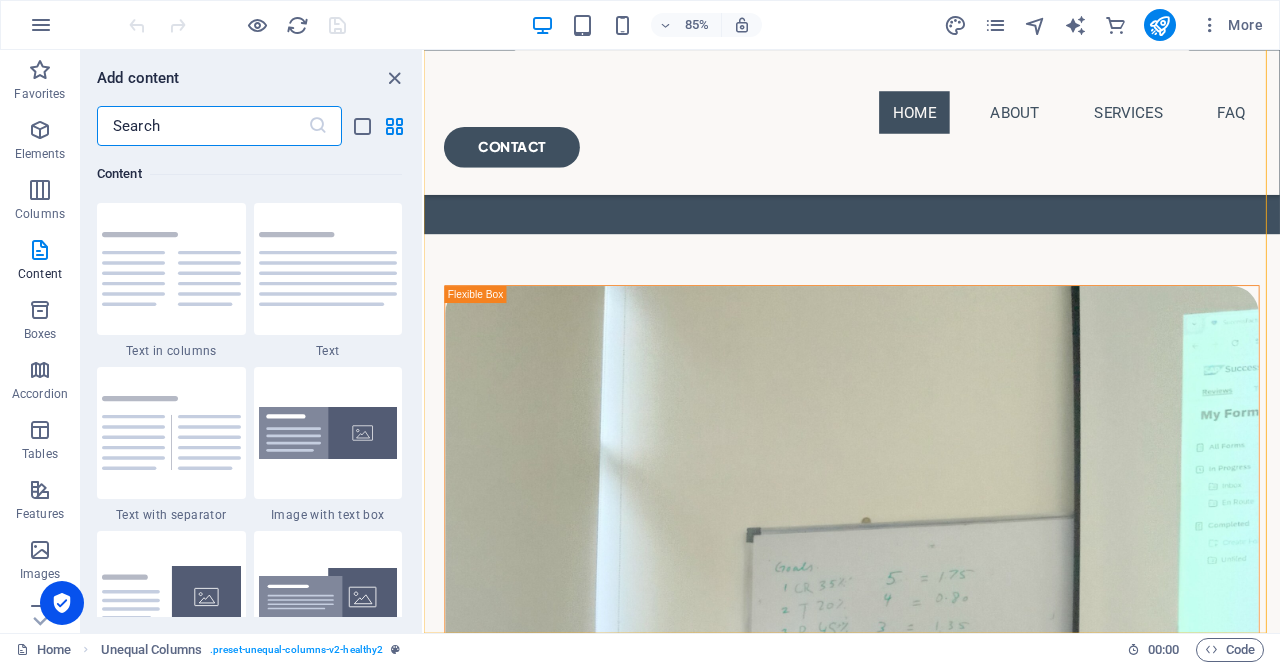 click at bounding box center (202, 126) 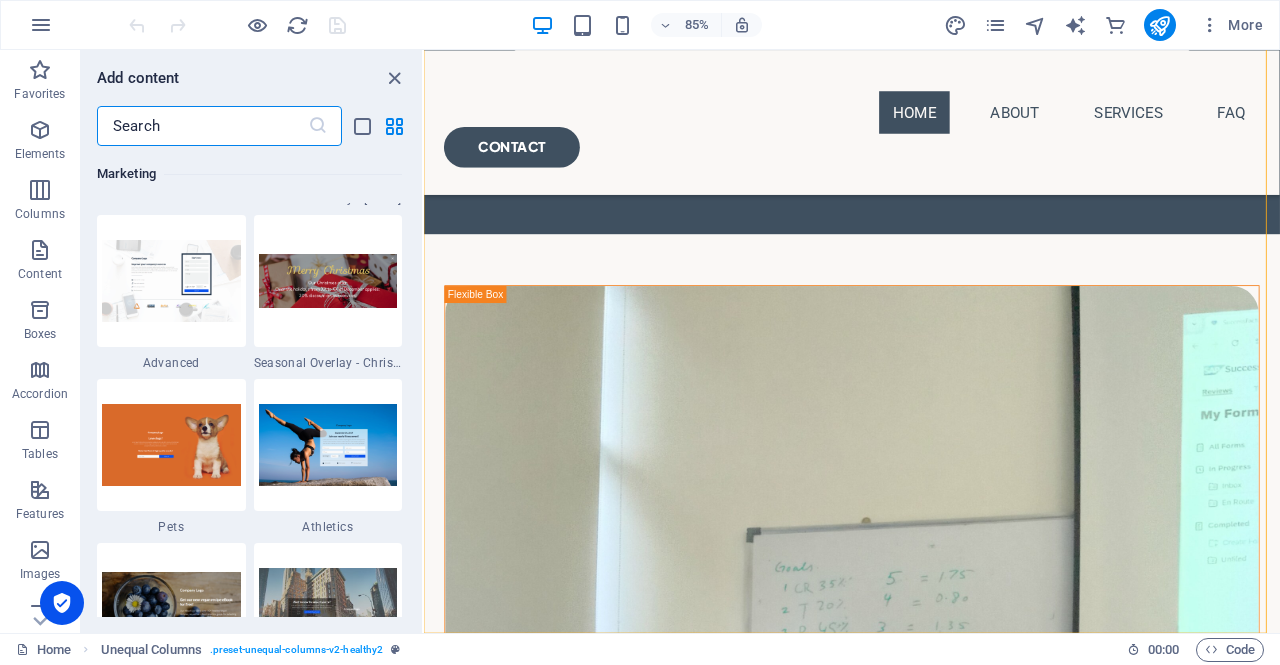 scroll, scrollTop: 16543, scrollLeft: 0, axis: vertical 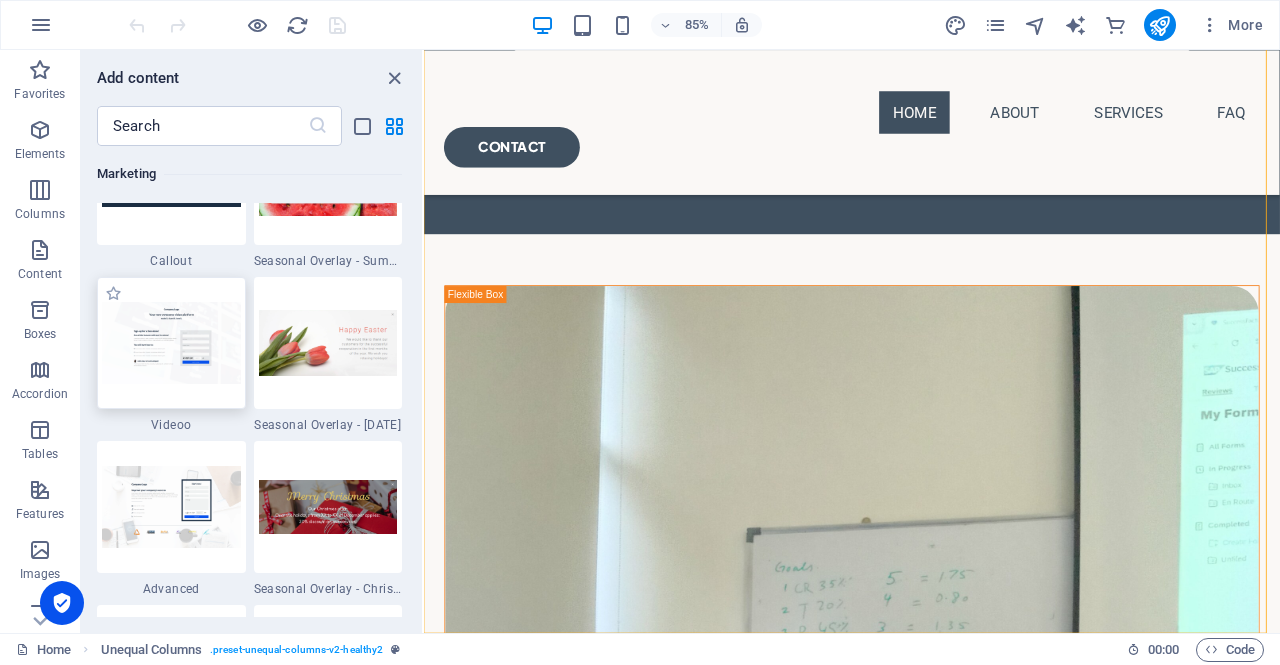 click at bounding box center [171, 342] 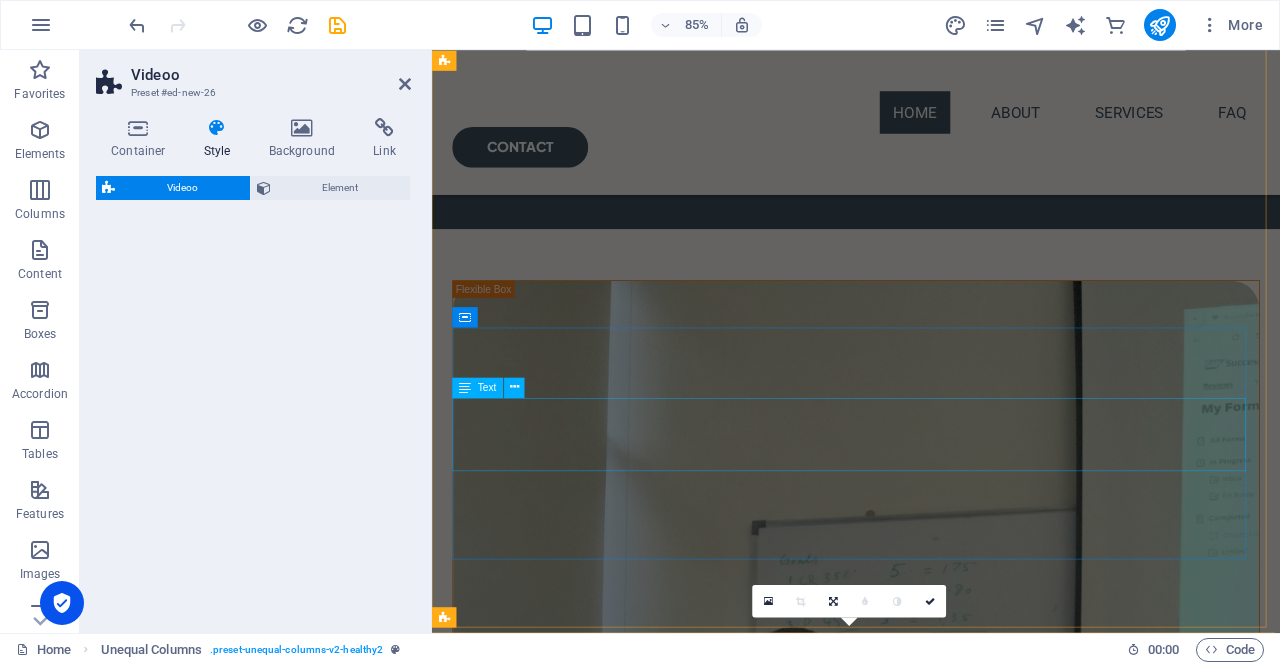 select on "%" 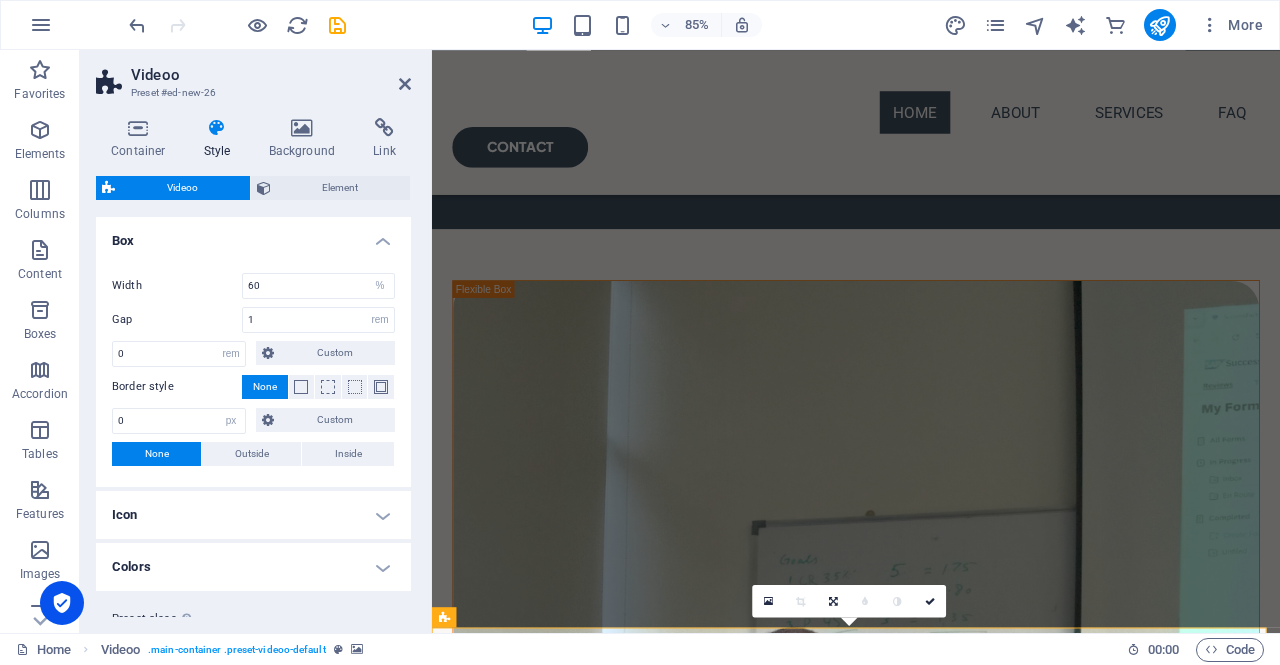 scroll, scrollTop: 937, scrollLeft: 0, axis: vertical 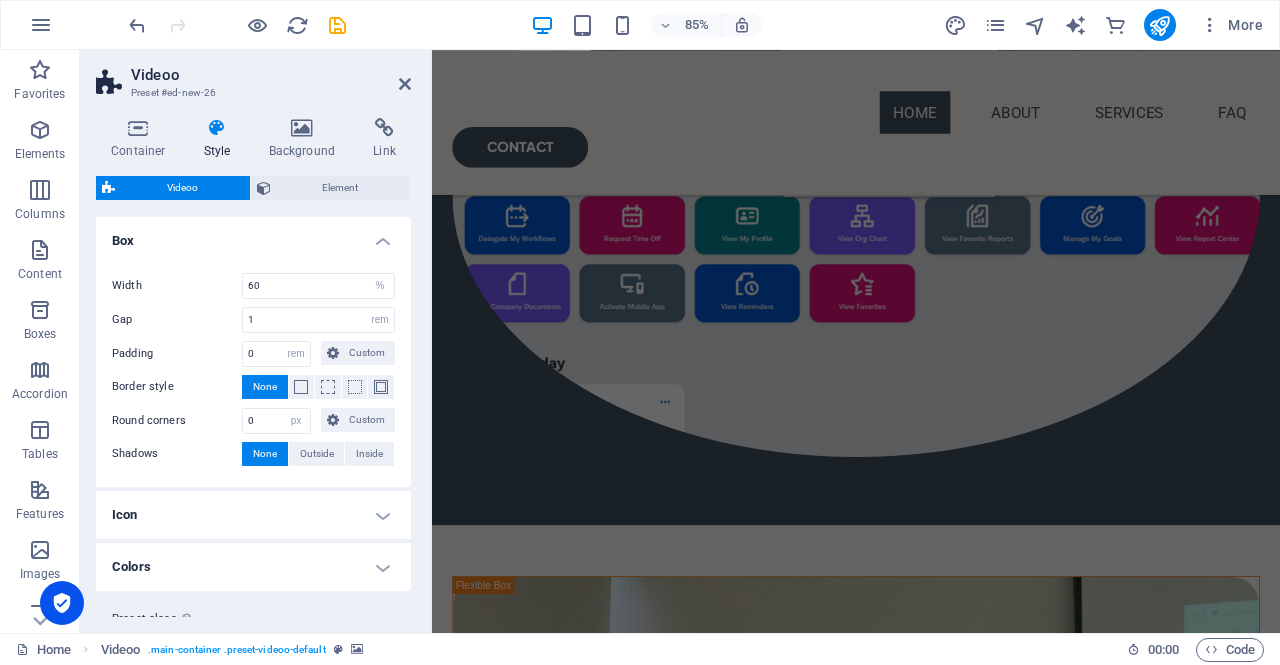drag, startPoint x: 1419, startPoint y: 385, endPoint x: 812, endPoint y: 227, distance: 627.22644 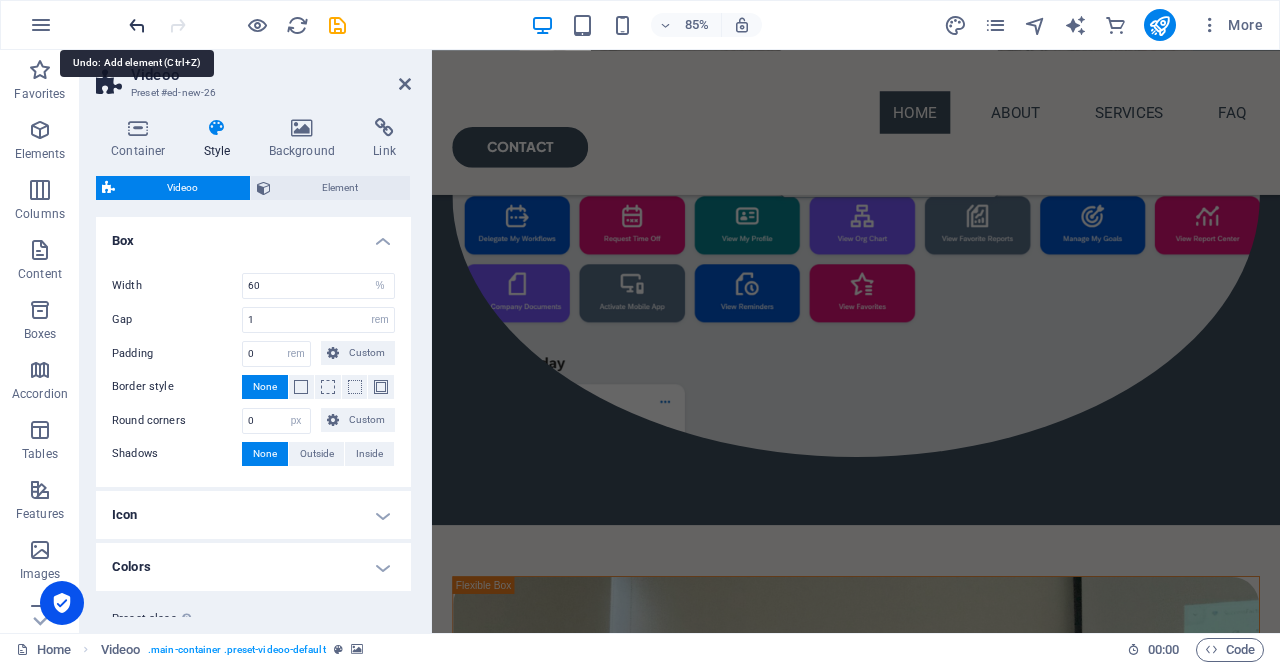 click at bounding box center [137, 25] 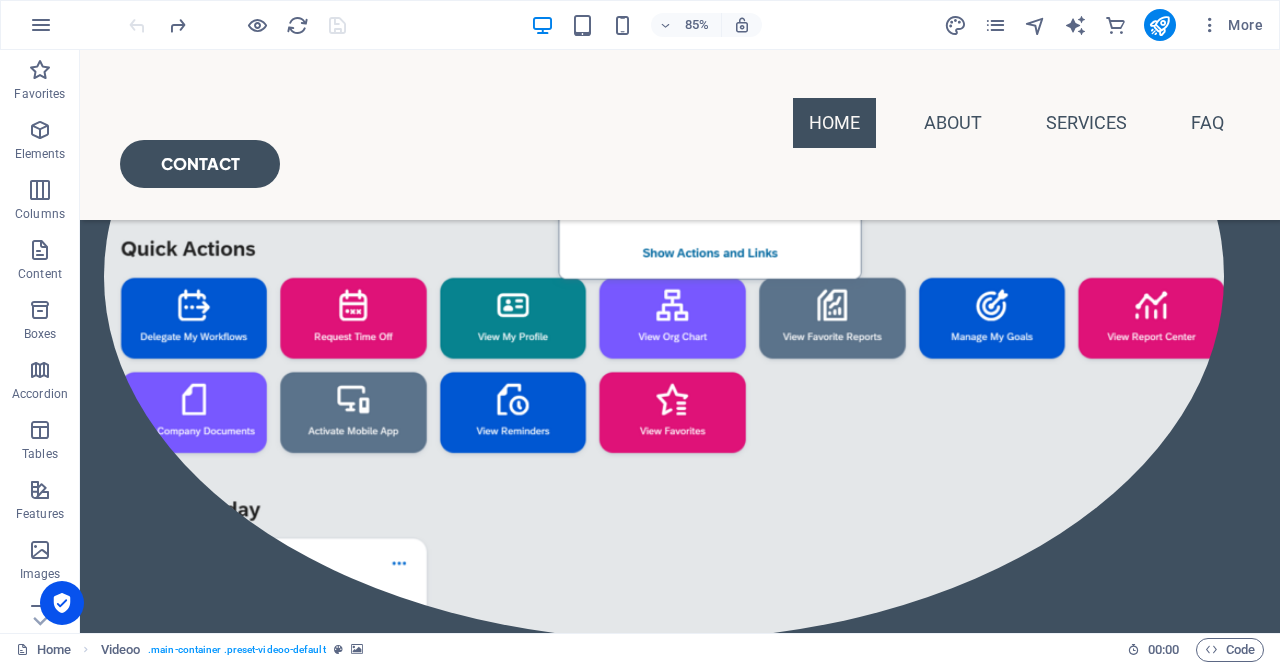 scroll, scrollTop: 1164, scrollLeft: 0, axis: vertical 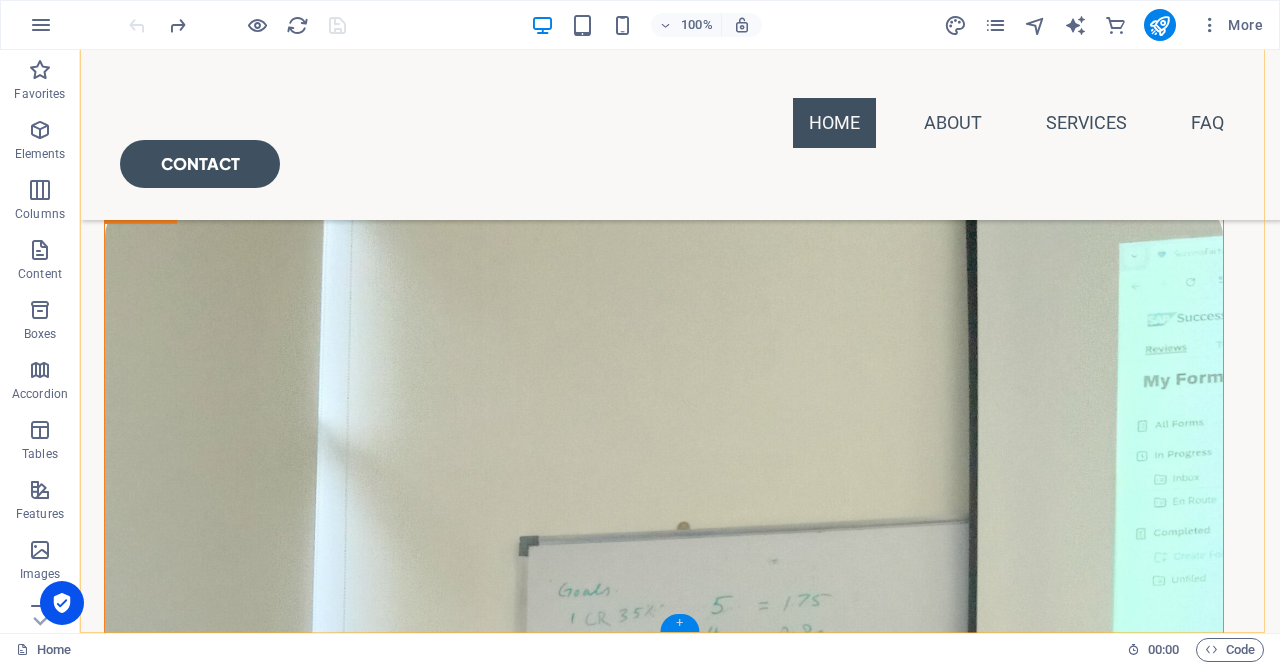 click on "+" at bounding box center (679, 623) 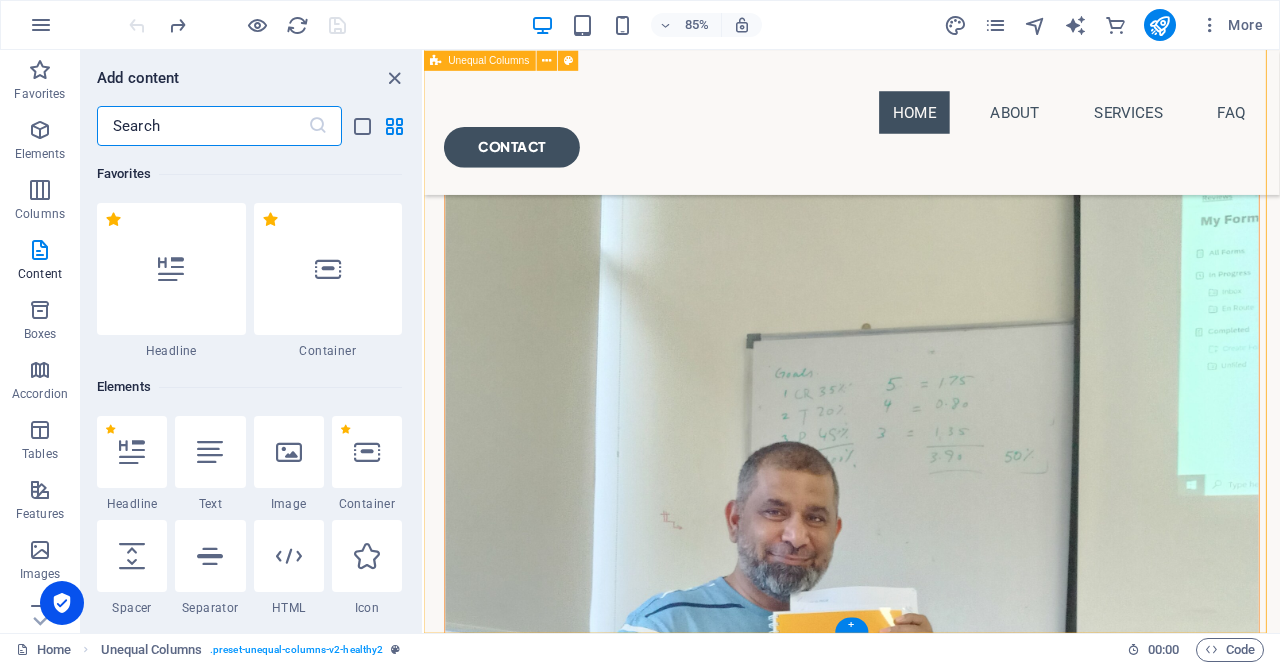 scroll, scrollTop: 936, scrollLeft: 0, axis: vertical 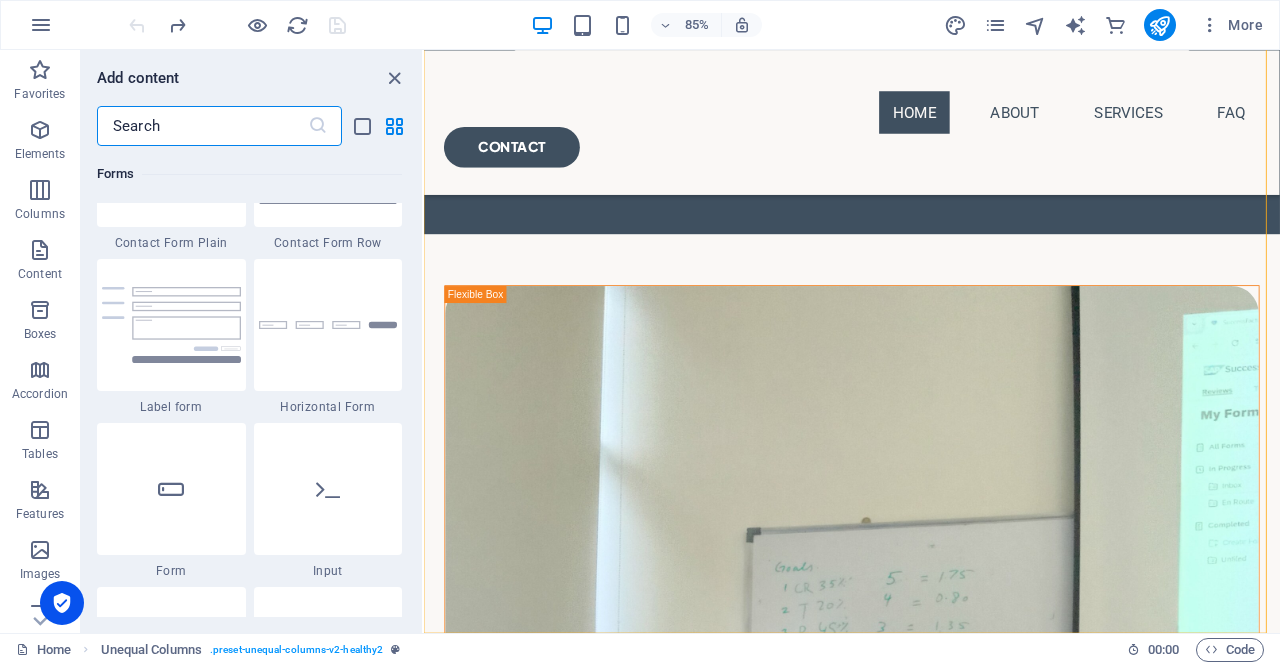 click at bounding box center (202, 126) 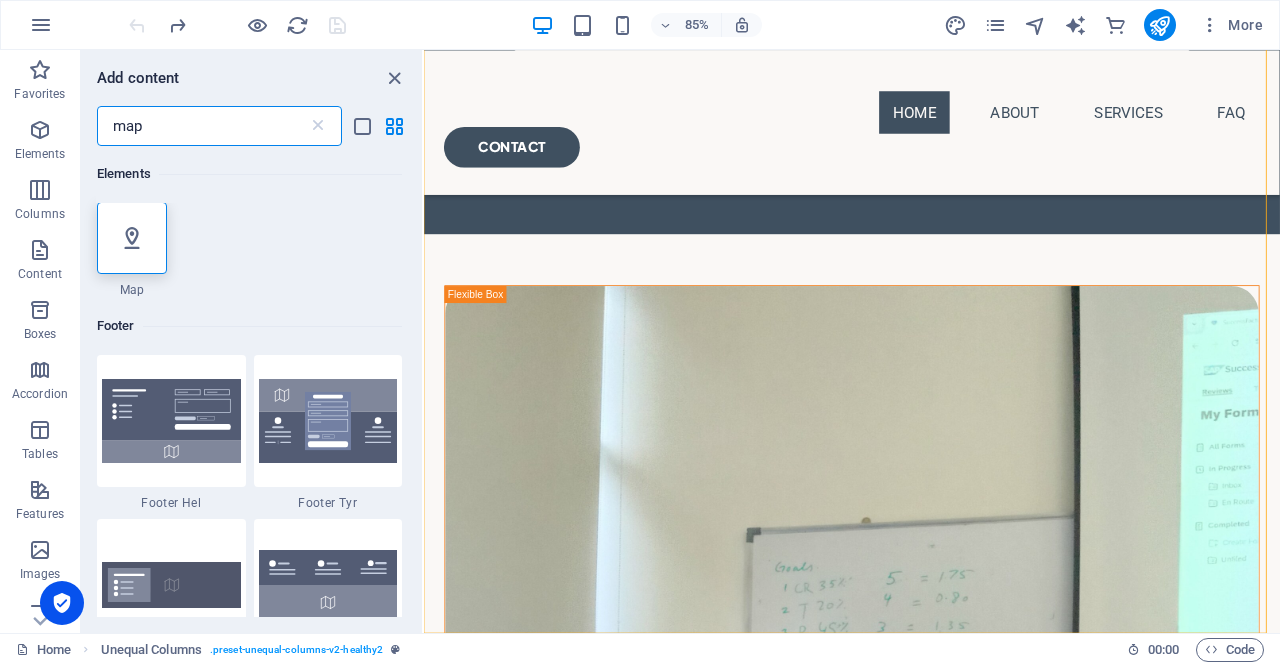 scroll, scrollTop: 0, scrollLeft: 0, axis: both 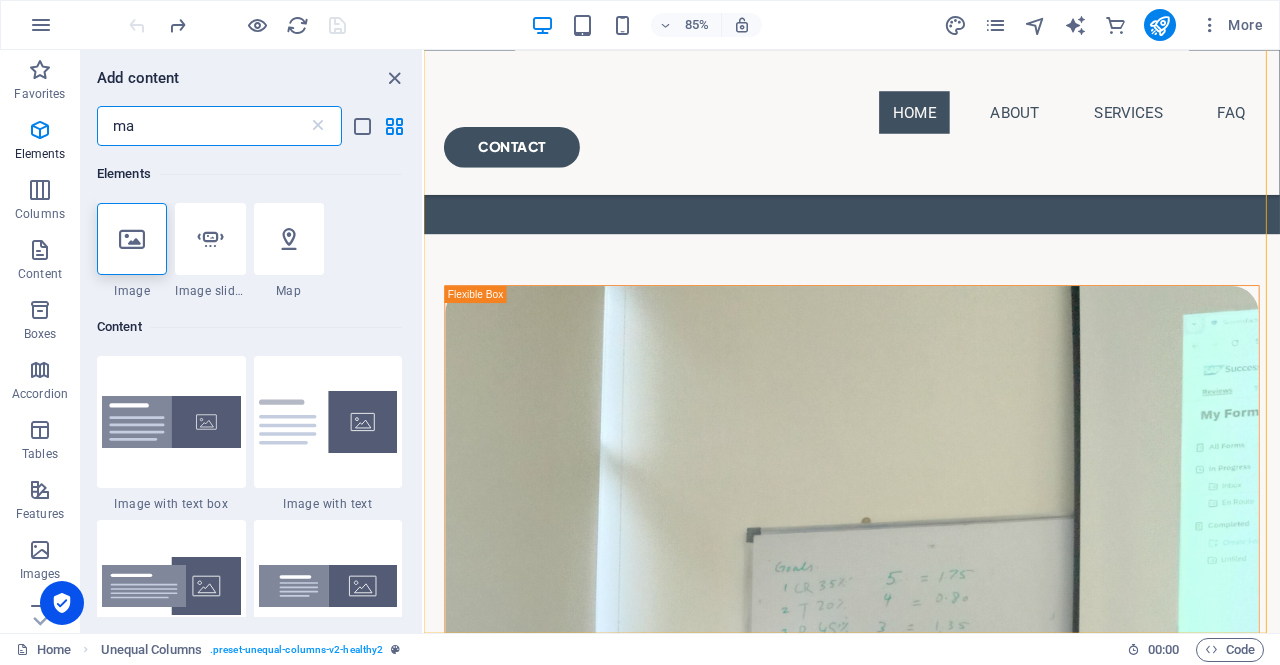 type on "m" 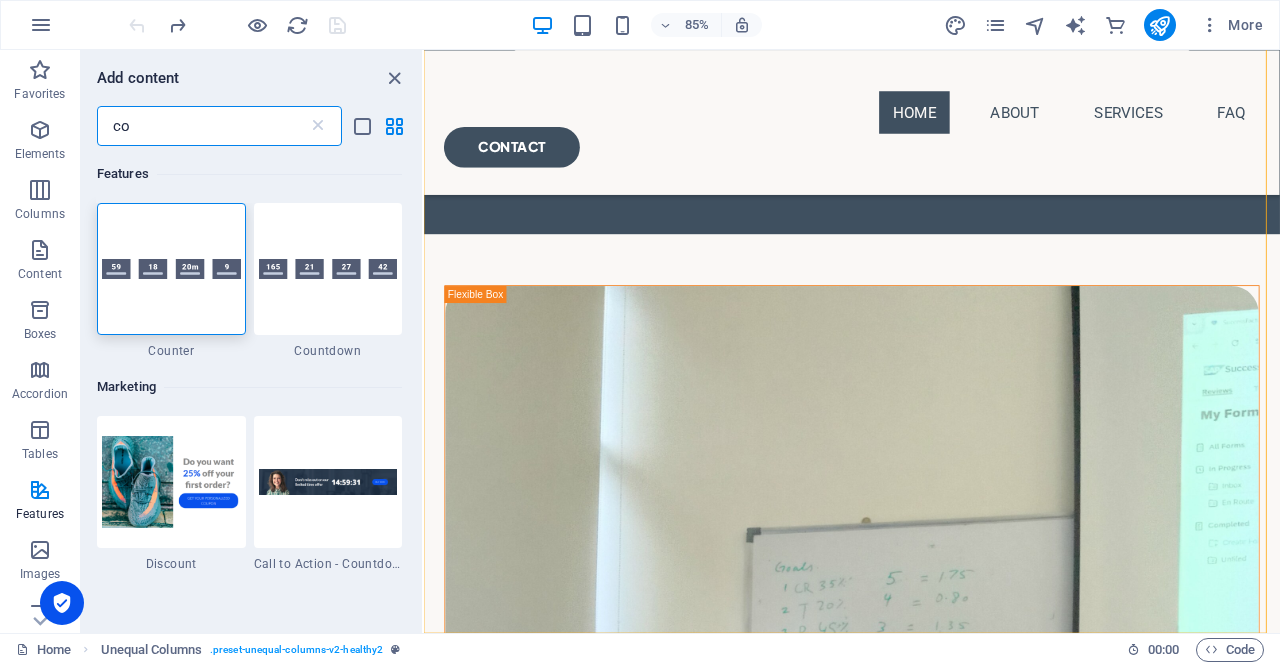 type on "c" 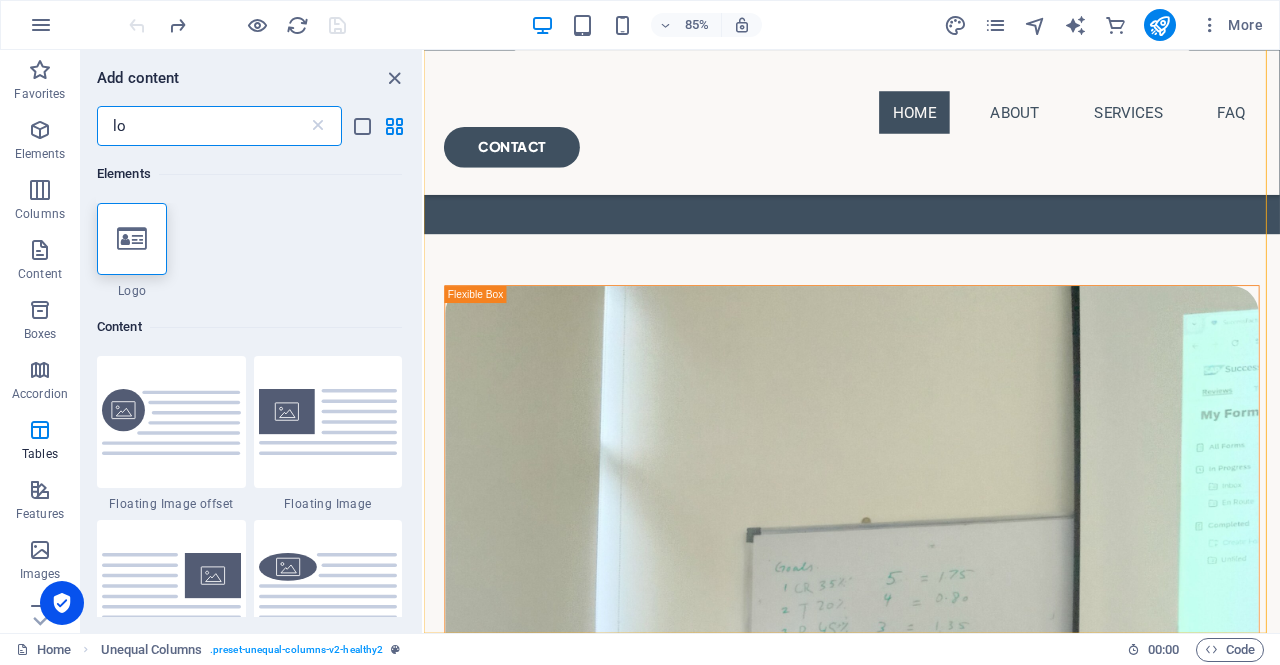 type on "l" 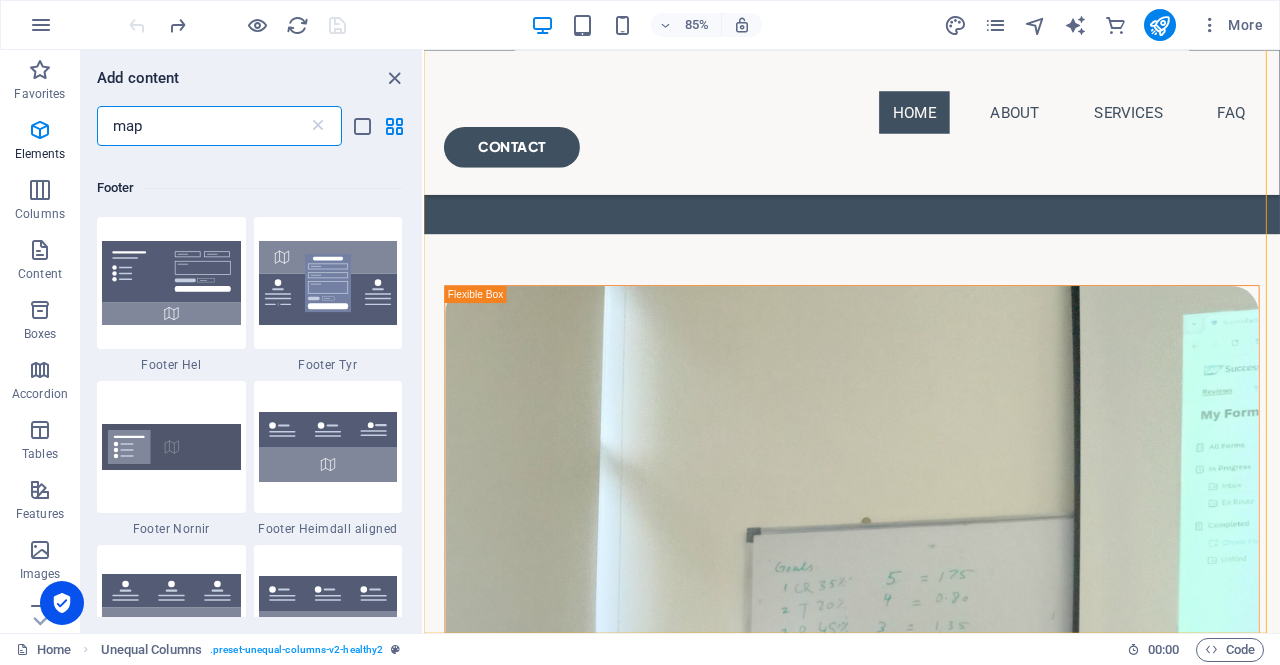 scroll, scrollTop: 125, scrollLeft: 0, axis: vertical 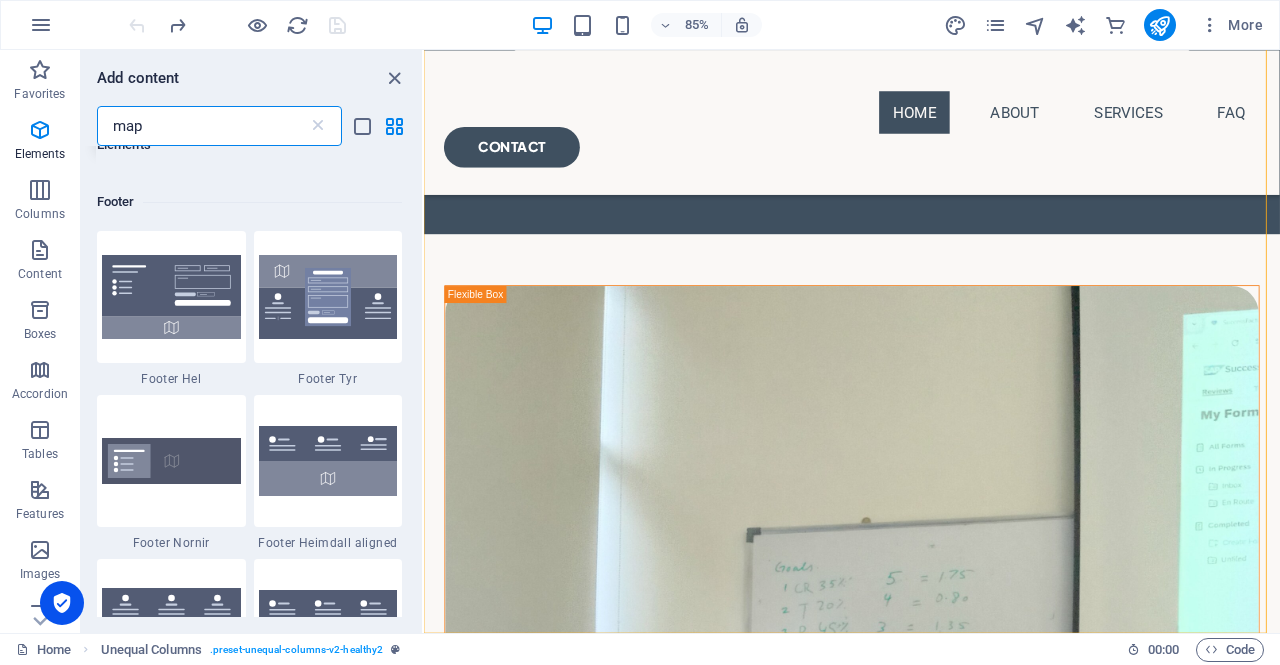 drag, startPoint x: 418, startPoint y: 297, endPoint x: 0, endPoint y: 341, distance: 420.30942 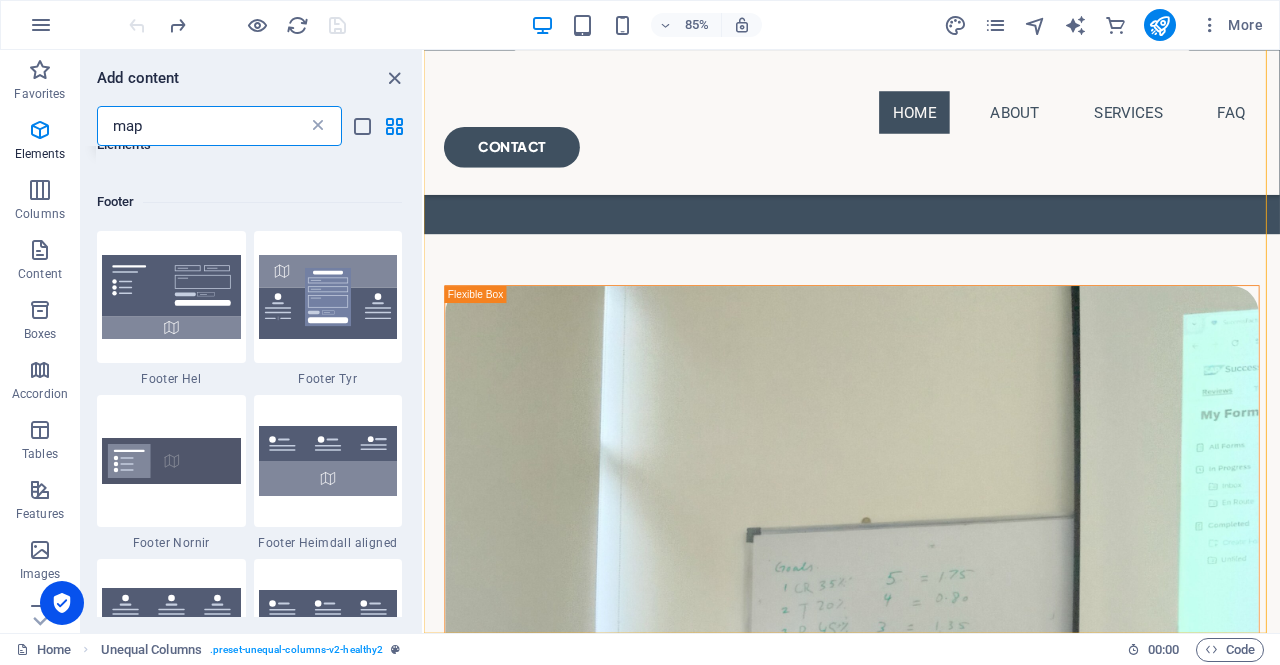 type on "map" 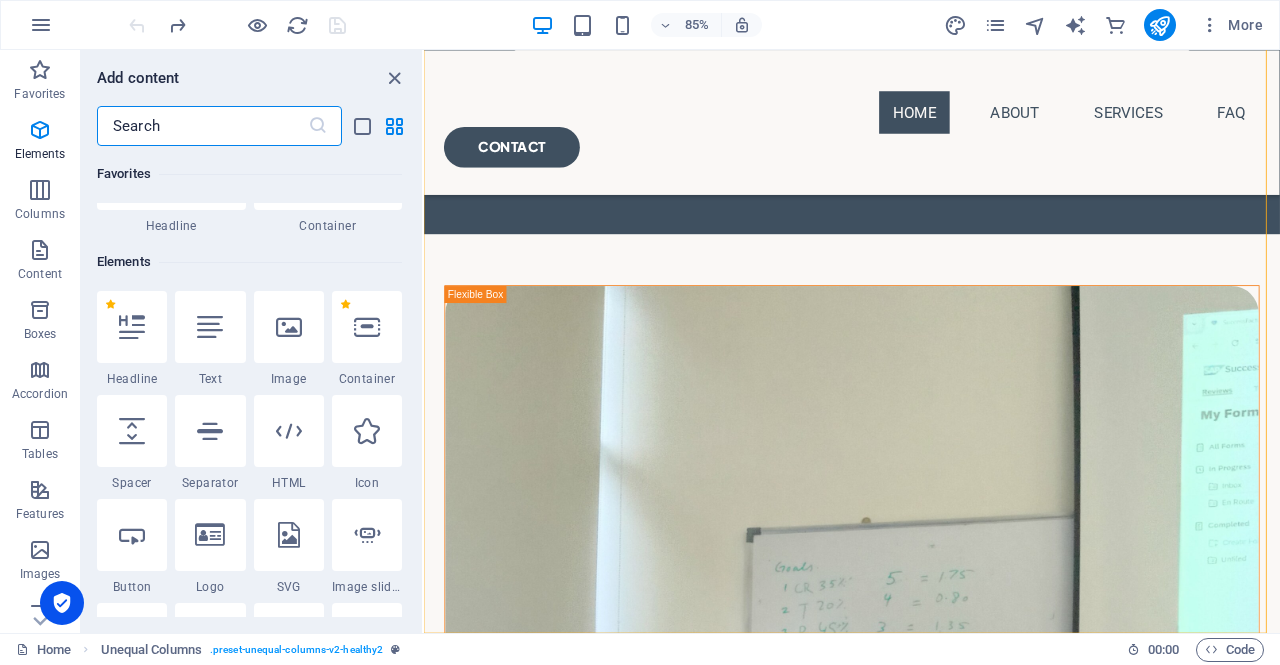 scroll, scrollTop: 650, scrollLeft: 0, axis: vertical 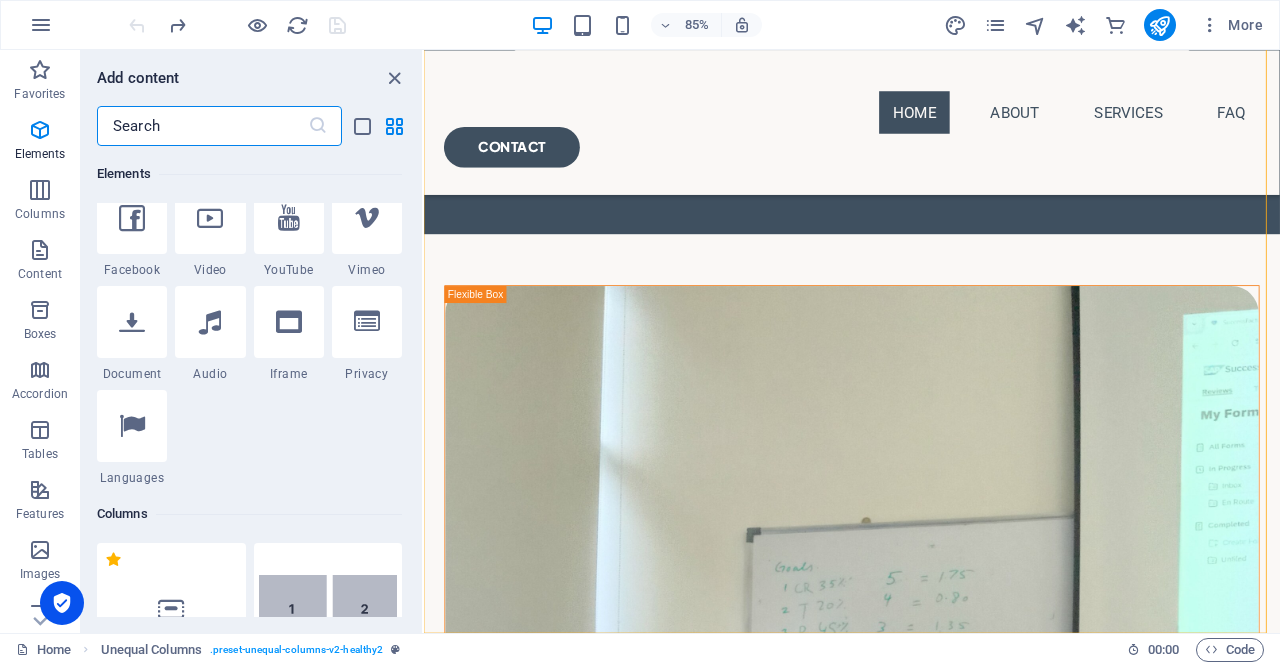 click at bounding box center (202, 126) 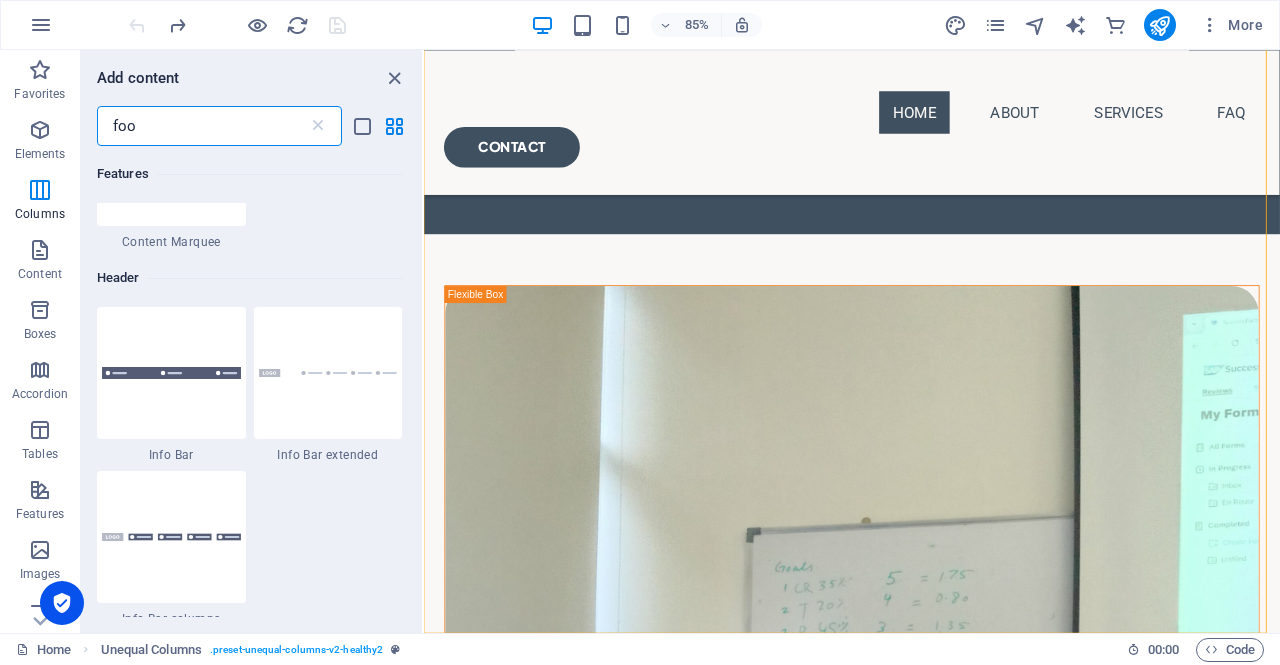 scroll, scrollTop: 0, scrollLeft: 0, axis: both 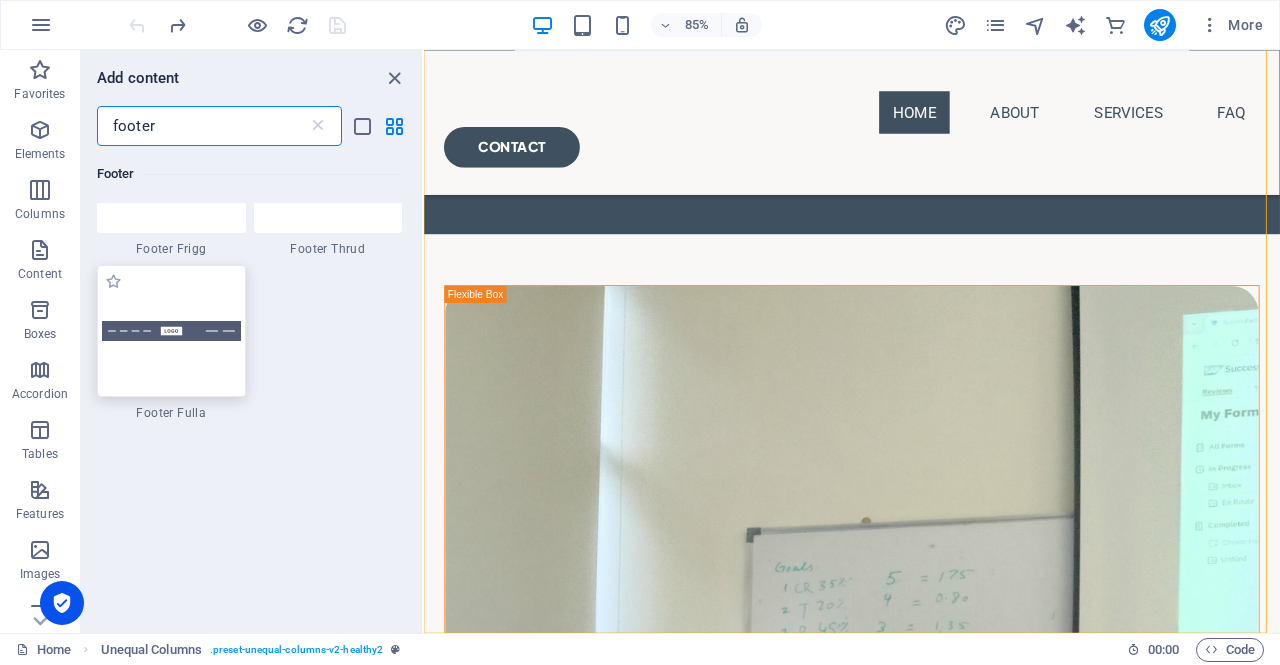 type on "footer" 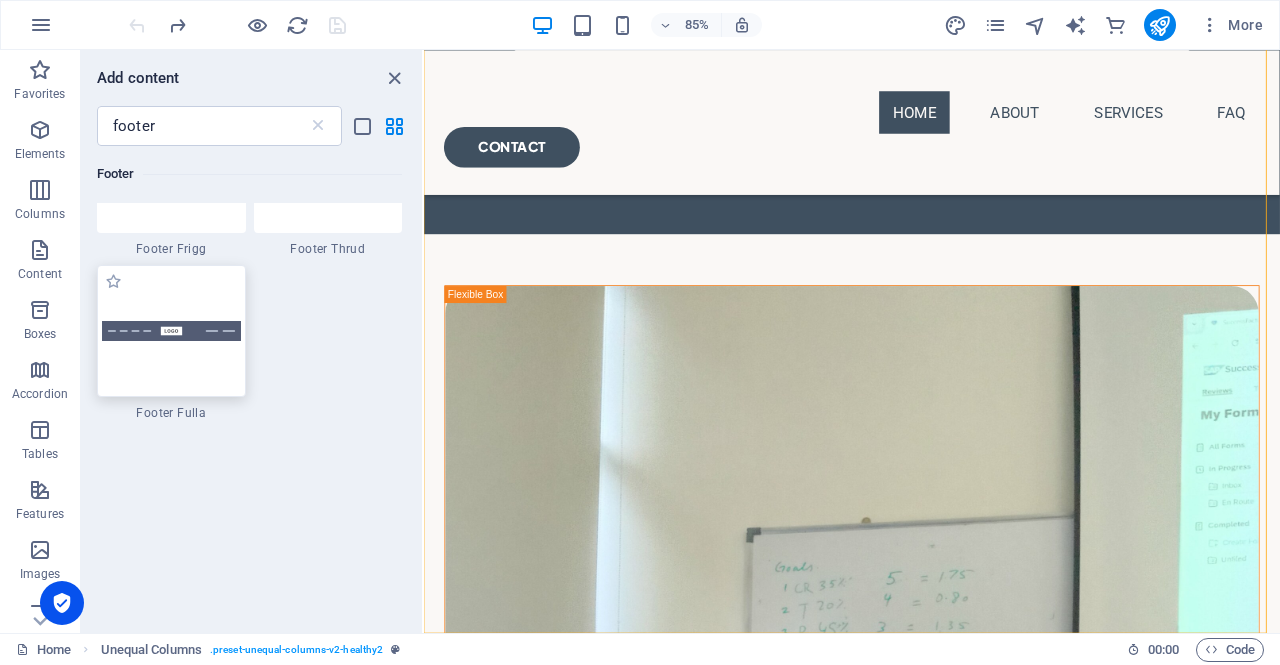 click at bounding box center [171, 331] 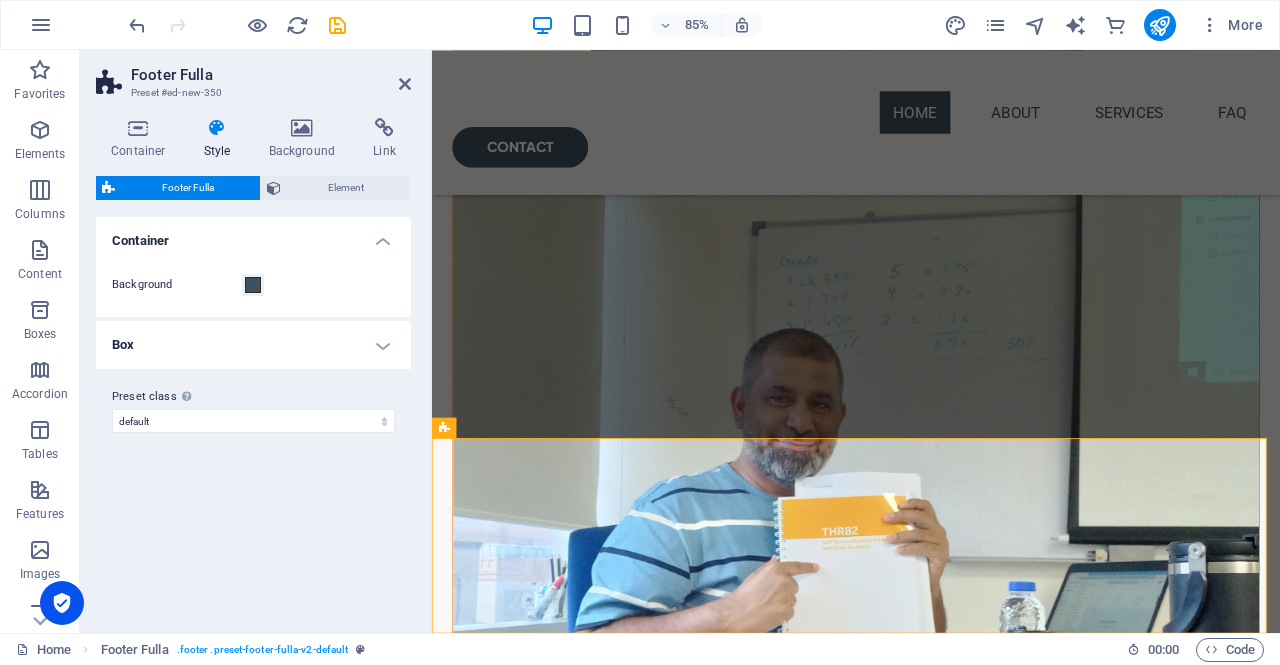 scroll, scrollTop: 1160, scrollLeft: 0, axis: vertical 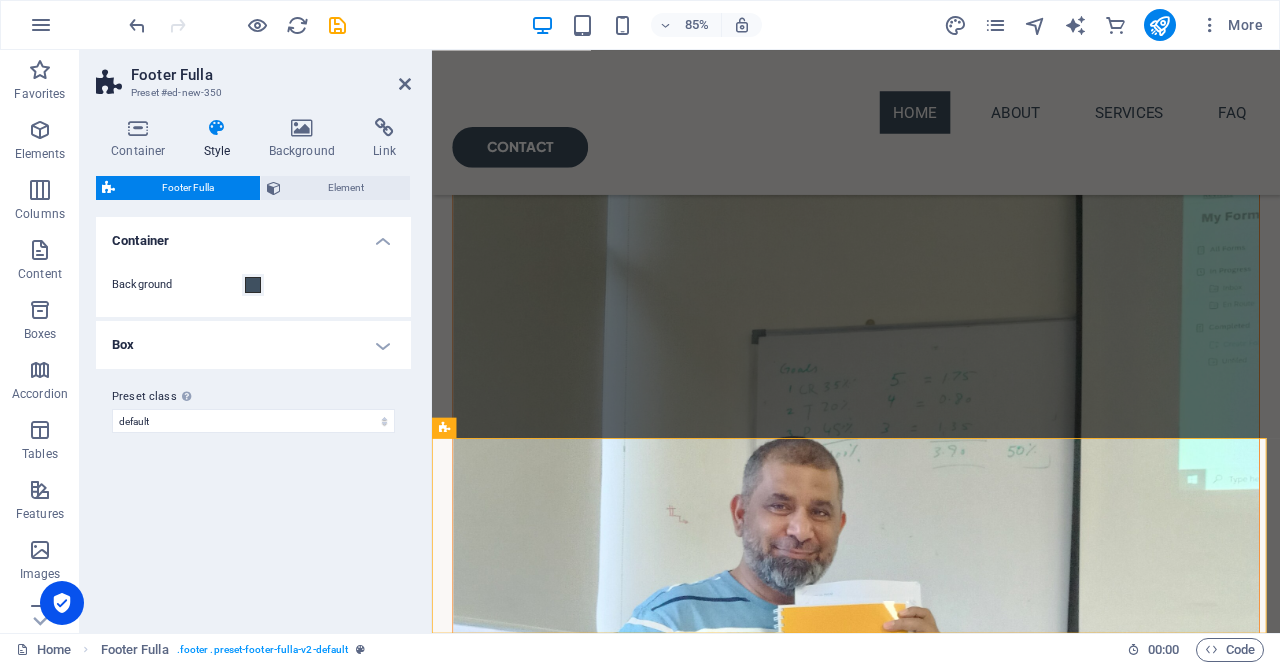 click on "Footer Fulla Preset #ed-new-350" at bounding box center (253, 76) 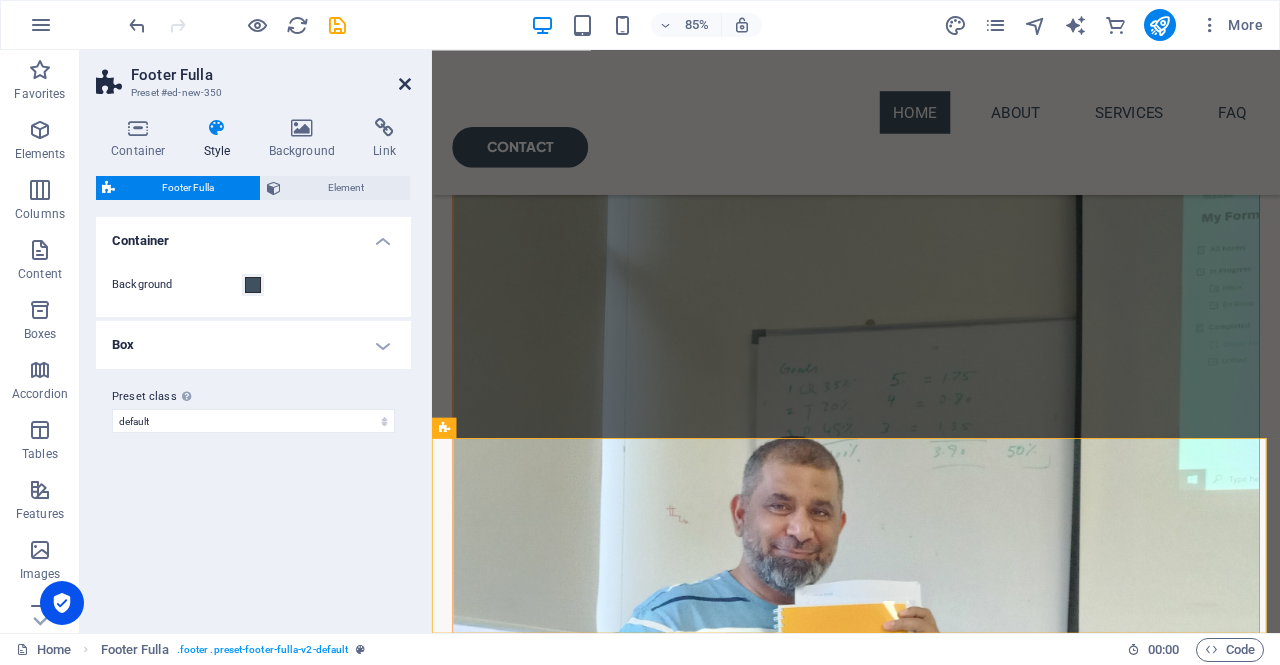 click at bounding box center [405, 84] 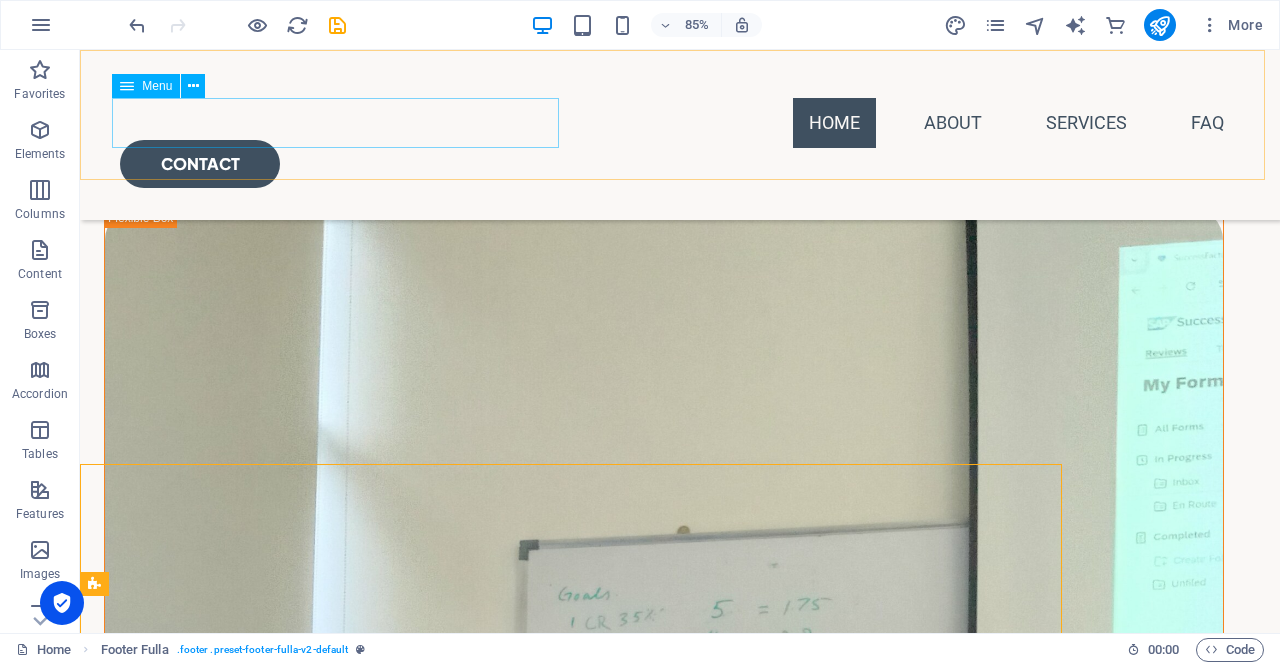scroll, scrollTop: 1202, scrollLeft: 0, axis: vertical 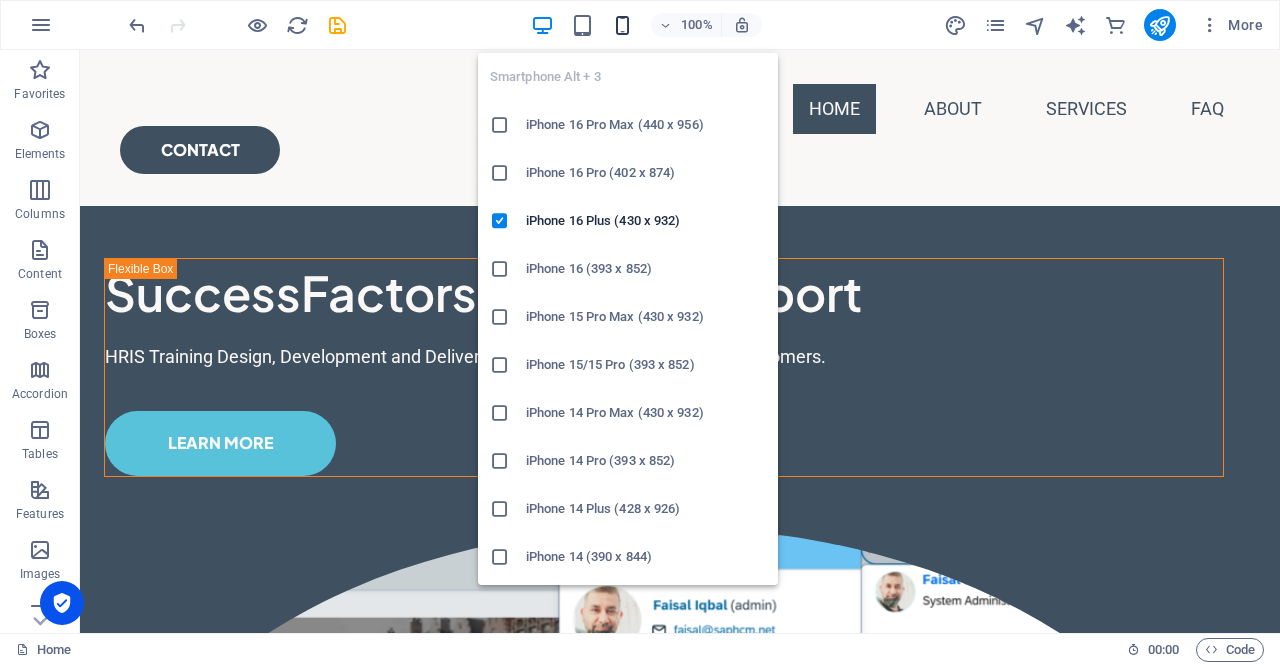 click at bounding box center (622, 25) 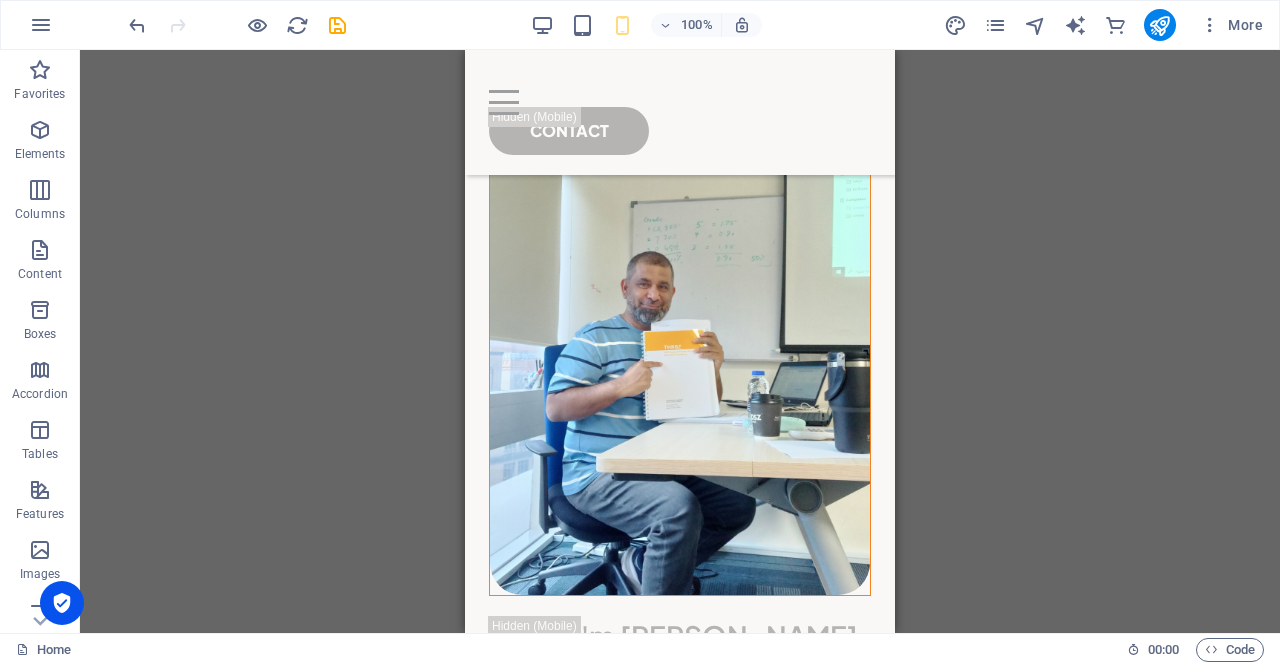 scroll, scrollTop: 0, scrollLeft: 0, axis: both 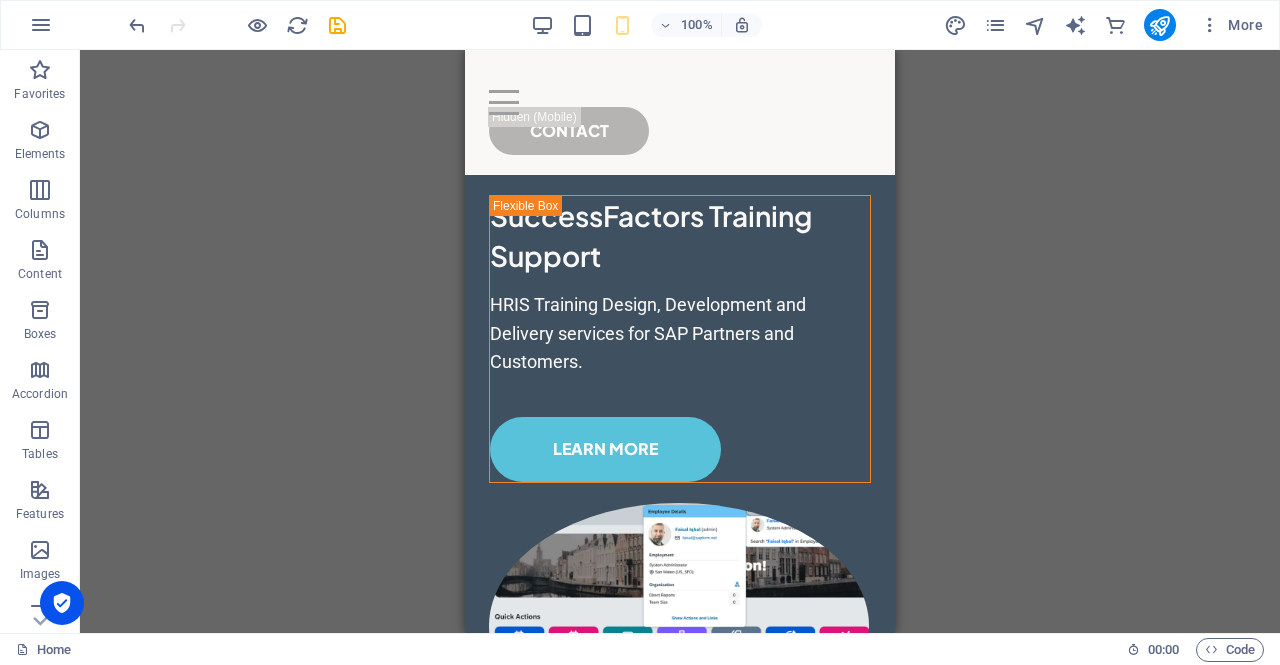 drag, startPoint x: 886, startPoint y: 141, endPoint x: 1368, endPoint y: 153, distance: 482.14935 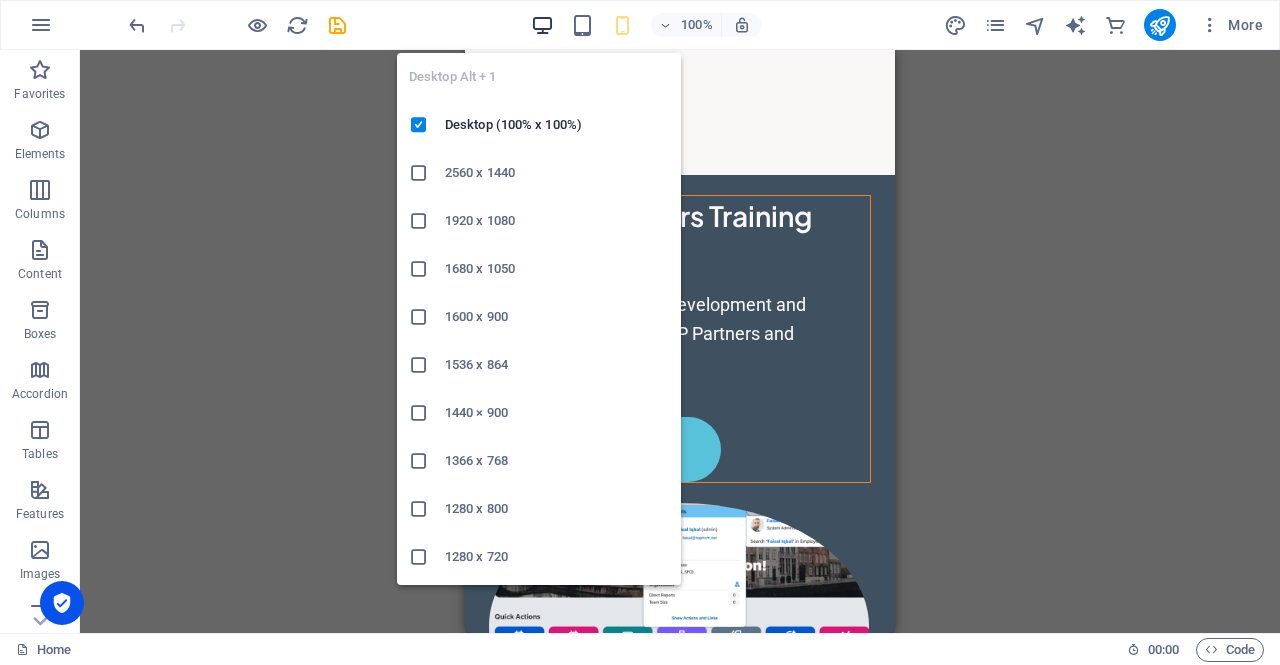 click at bounding box center [542, 25] 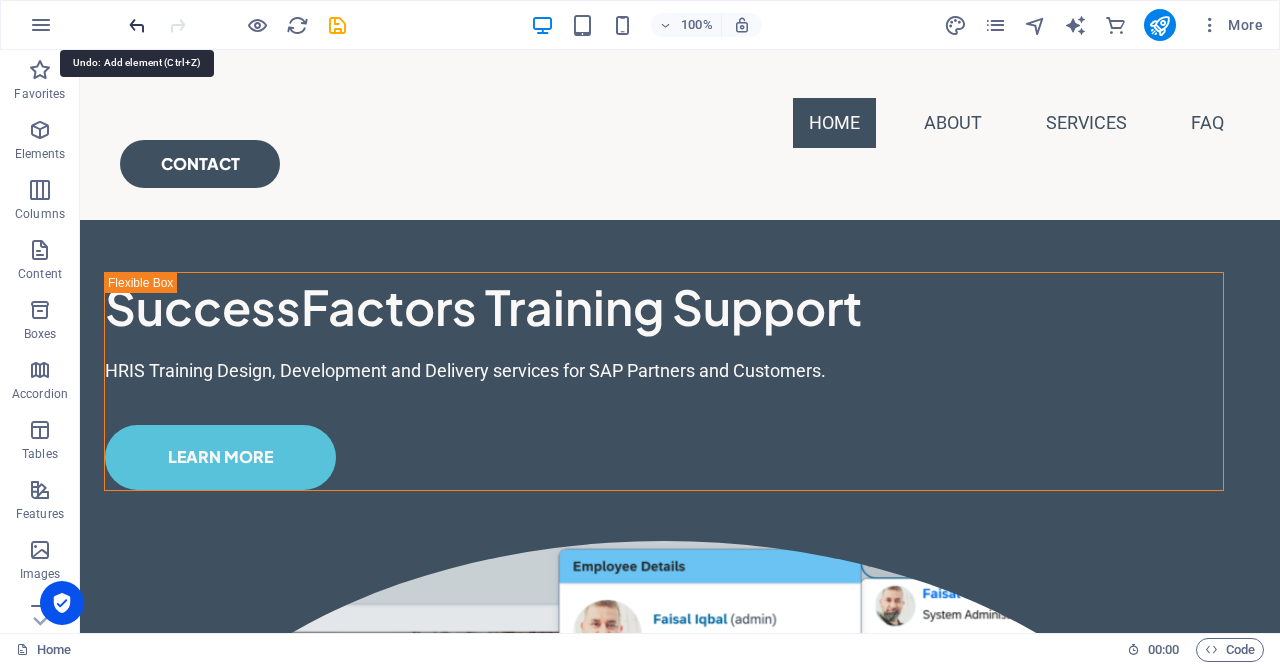 click at bounding box center (137, 25) 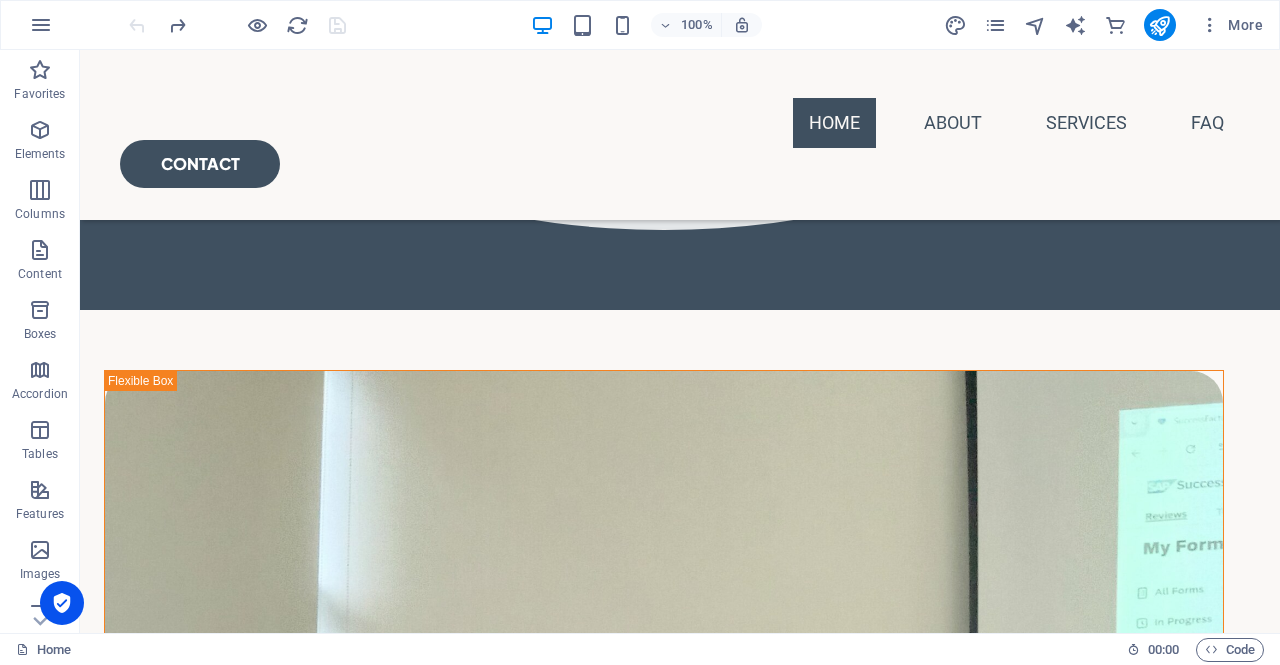 scroll, scrollTop: 1164, scrollLeft: 0, axis: vertical 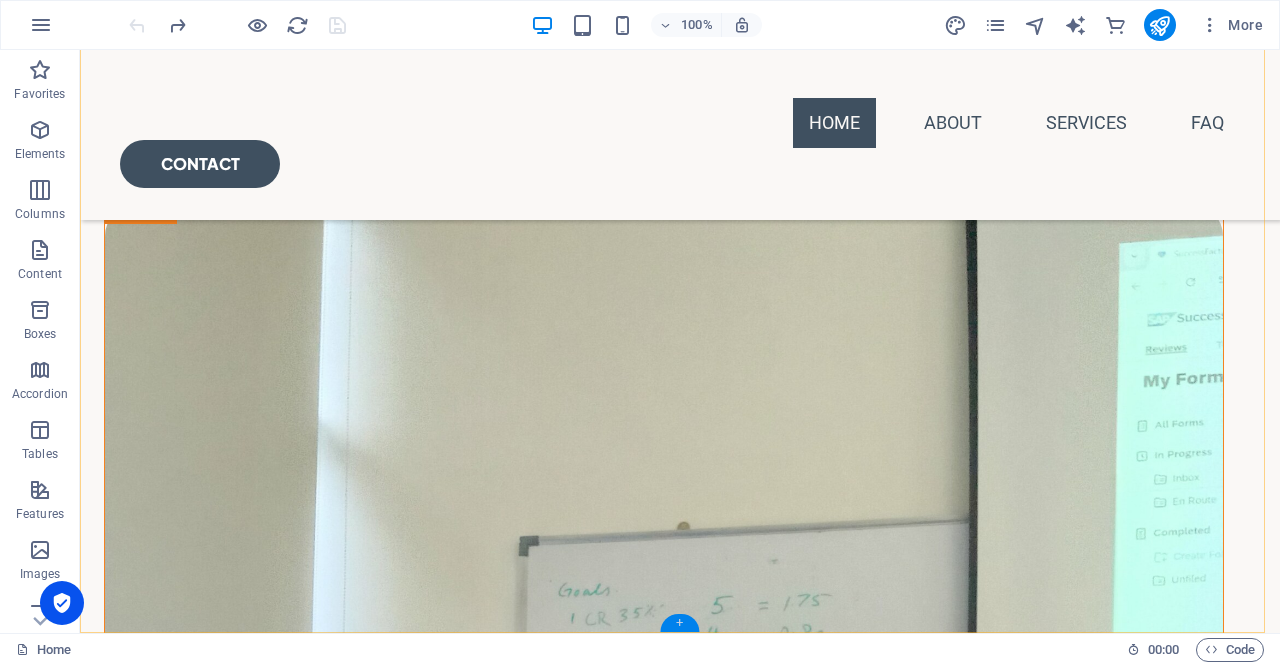 click on "+" at bounding box center (679, 623) 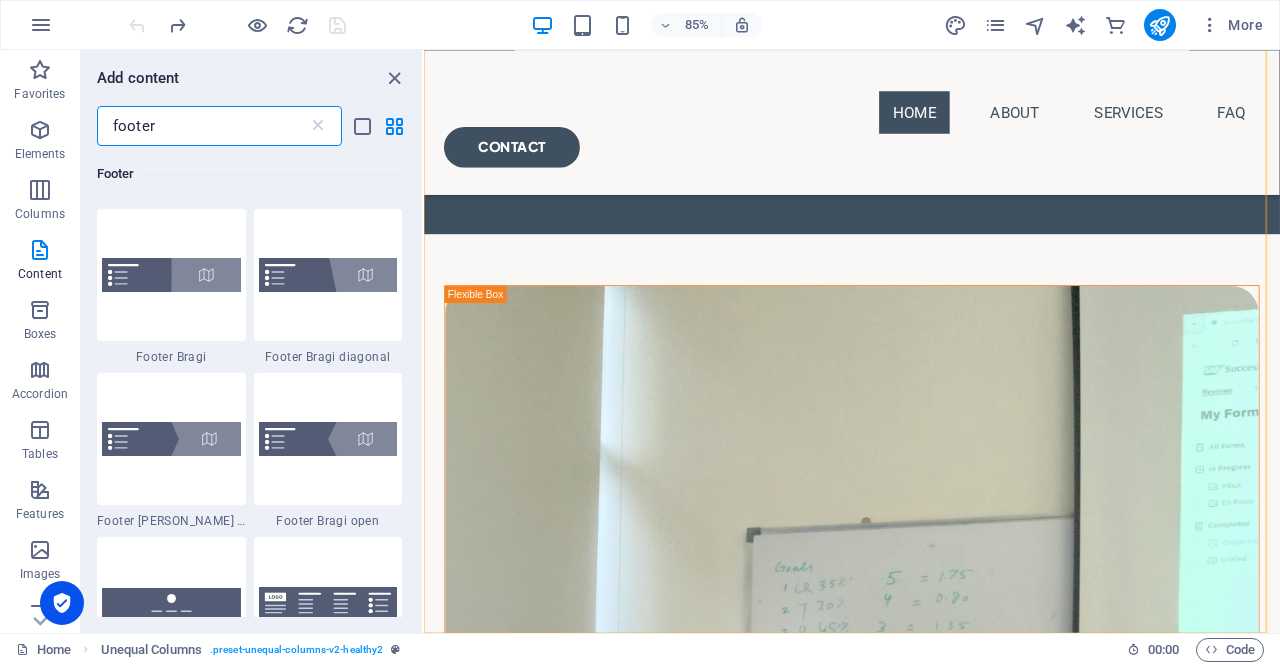 scroll, scrollTop: 559, scrollLeft: 0, axis: vertical 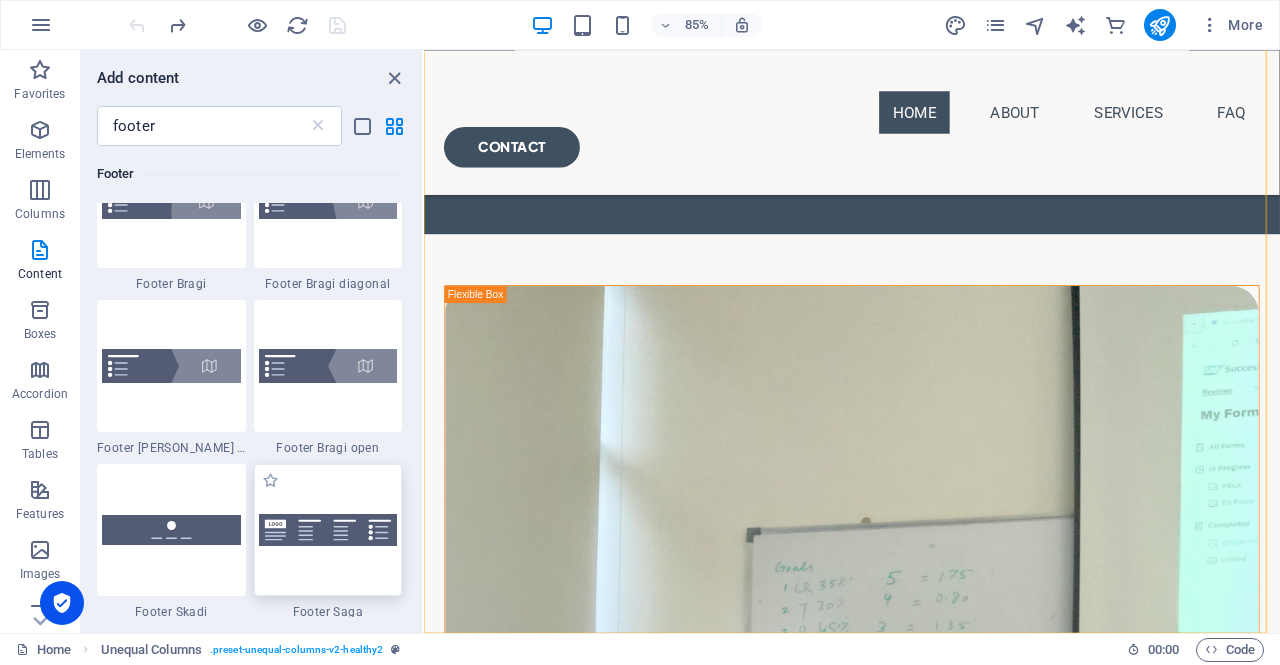 click at bounding box center (328, 530) 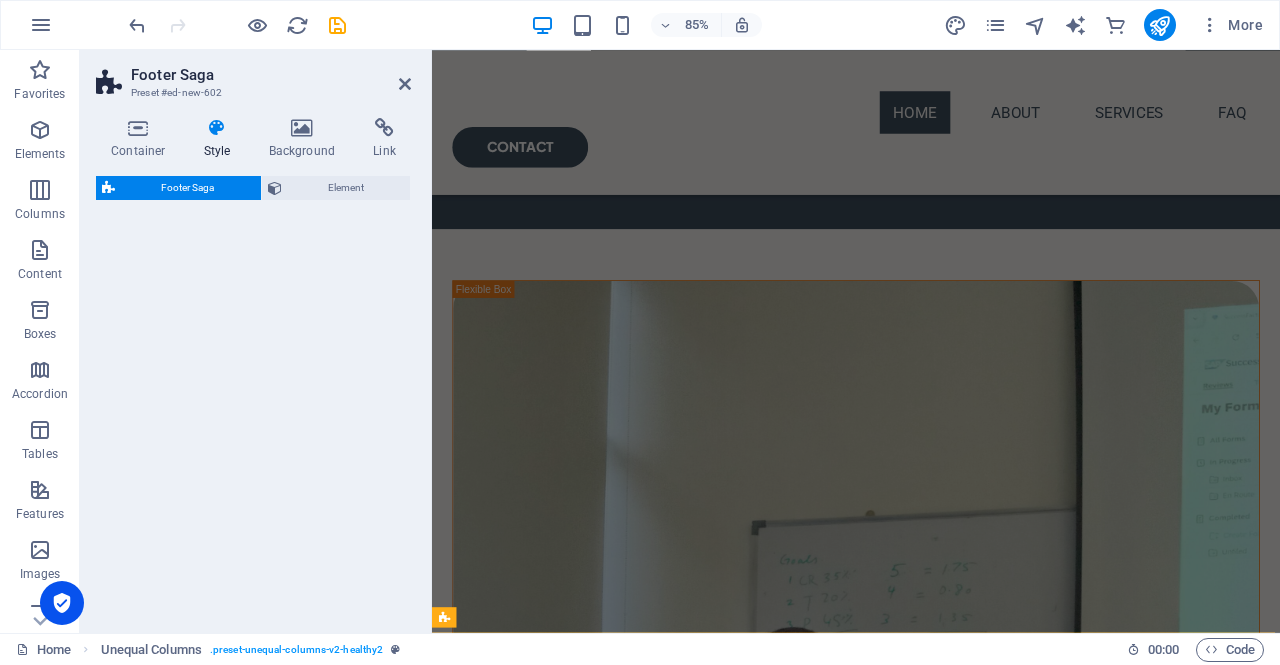 select on "rem" 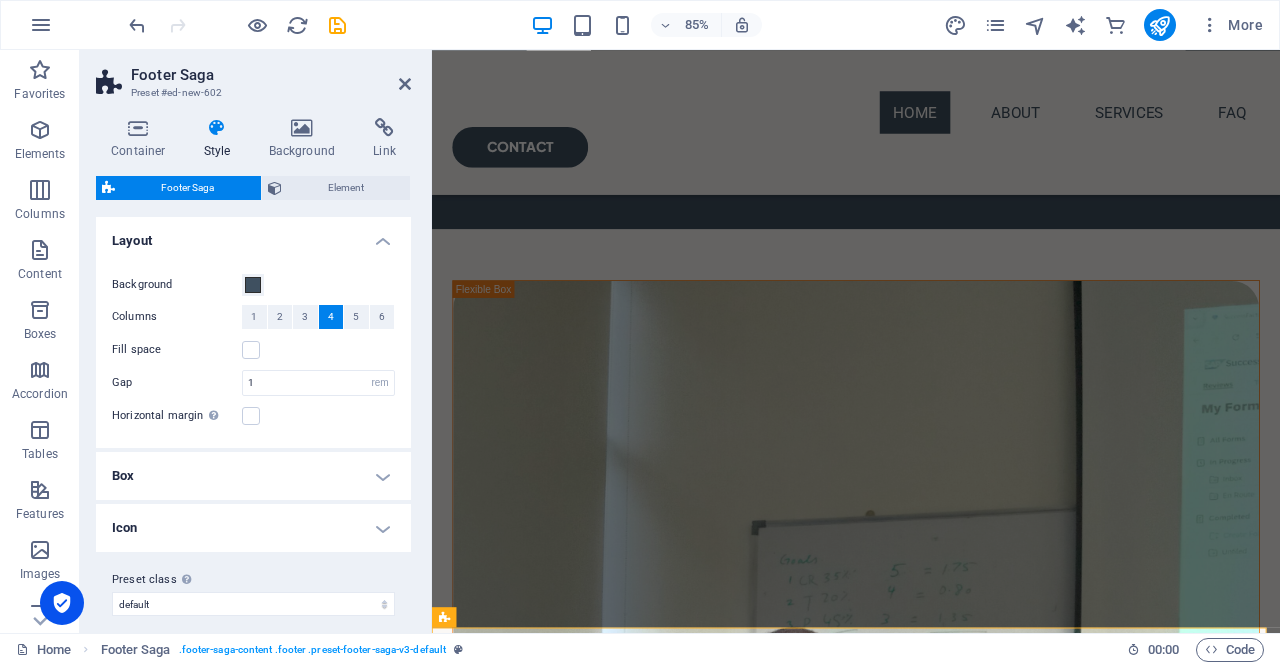 scroll, scrollTop: 937, scrollLeft: 0, axis: vertical 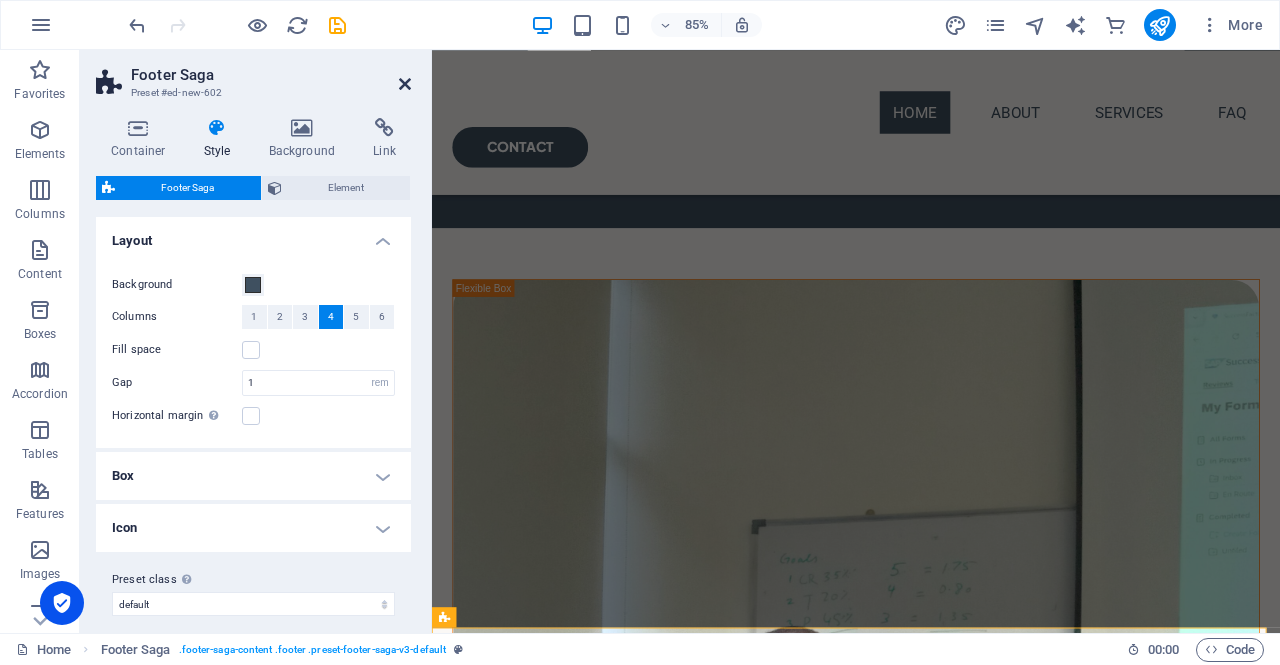 click at bounding box center [405, 84] 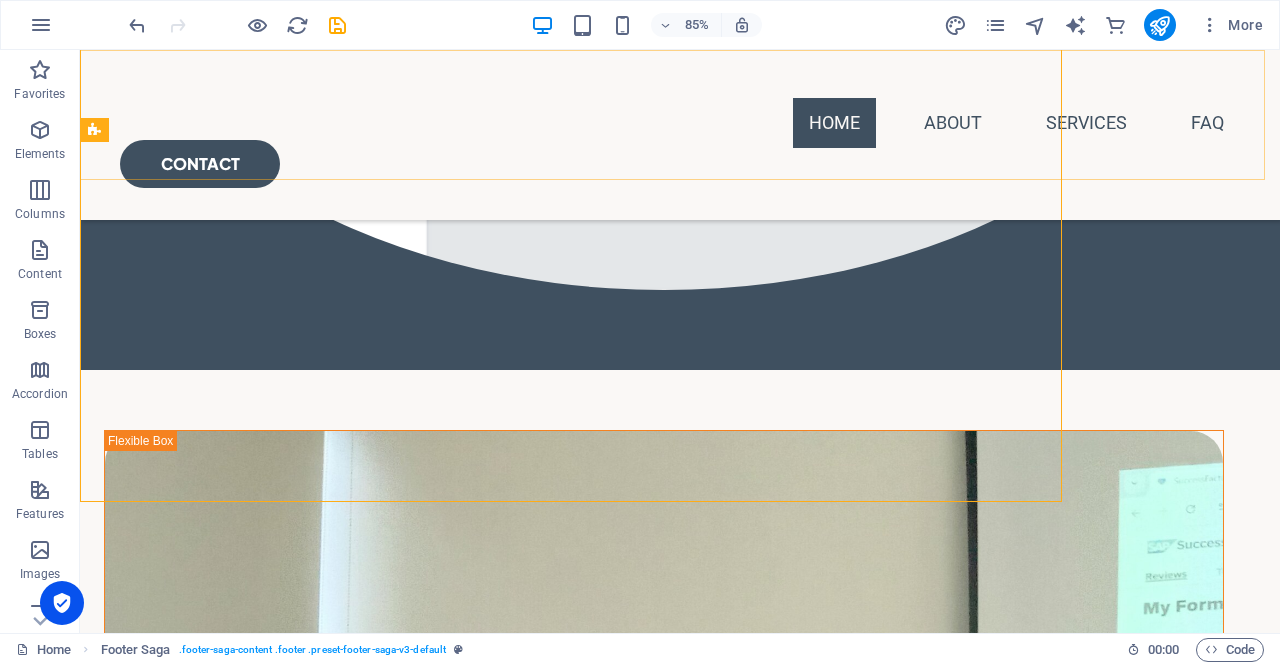 scroll, scrollTop: 1656, scrollLeft: 0, axis: vertical 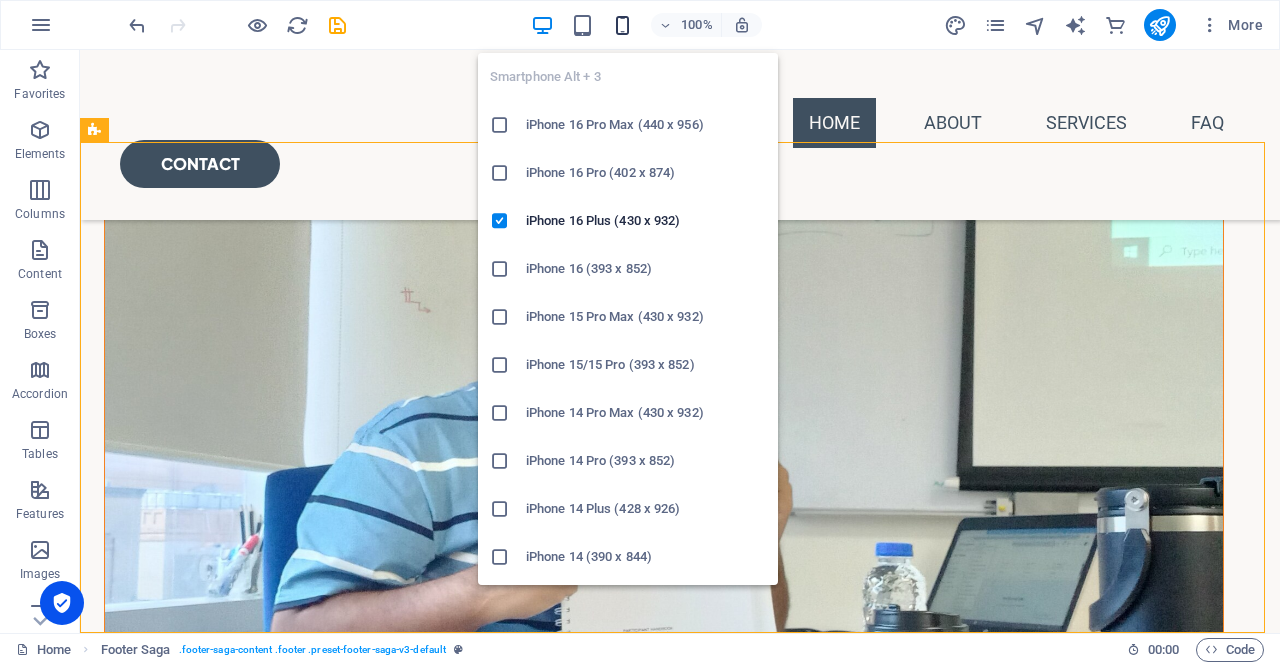 click at bounding box center (622, 25) 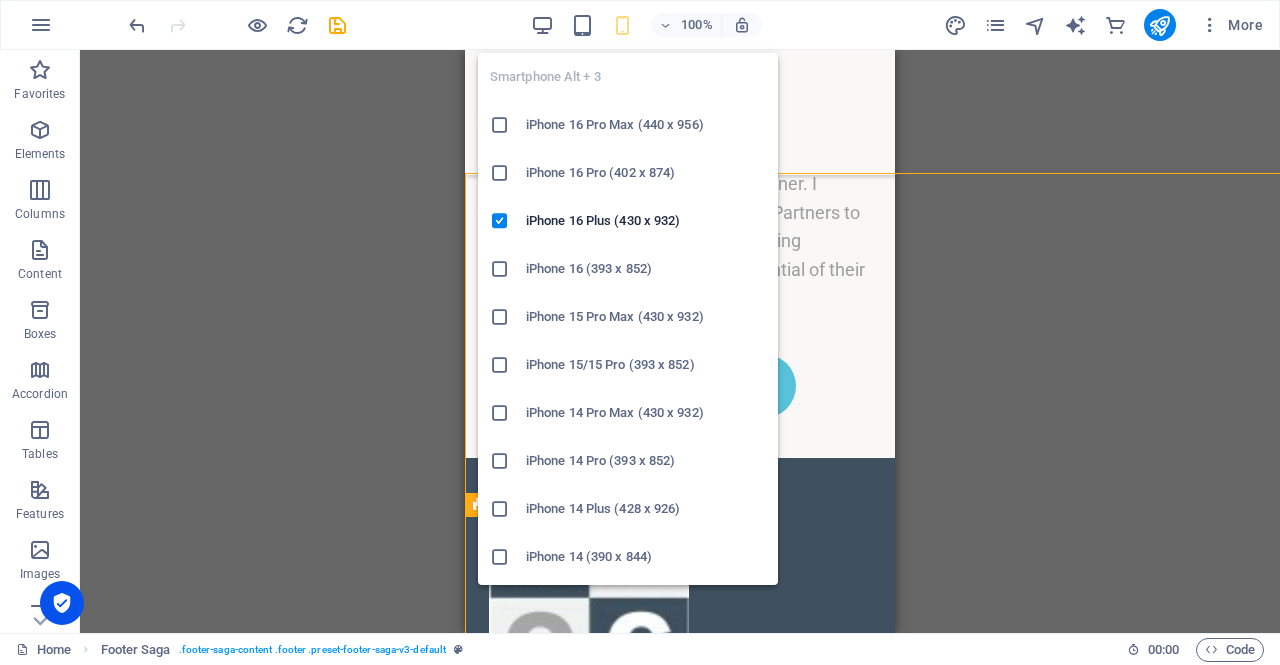 scroll, scrollTop: 1625, scrollLeft: 0, axis: vertical 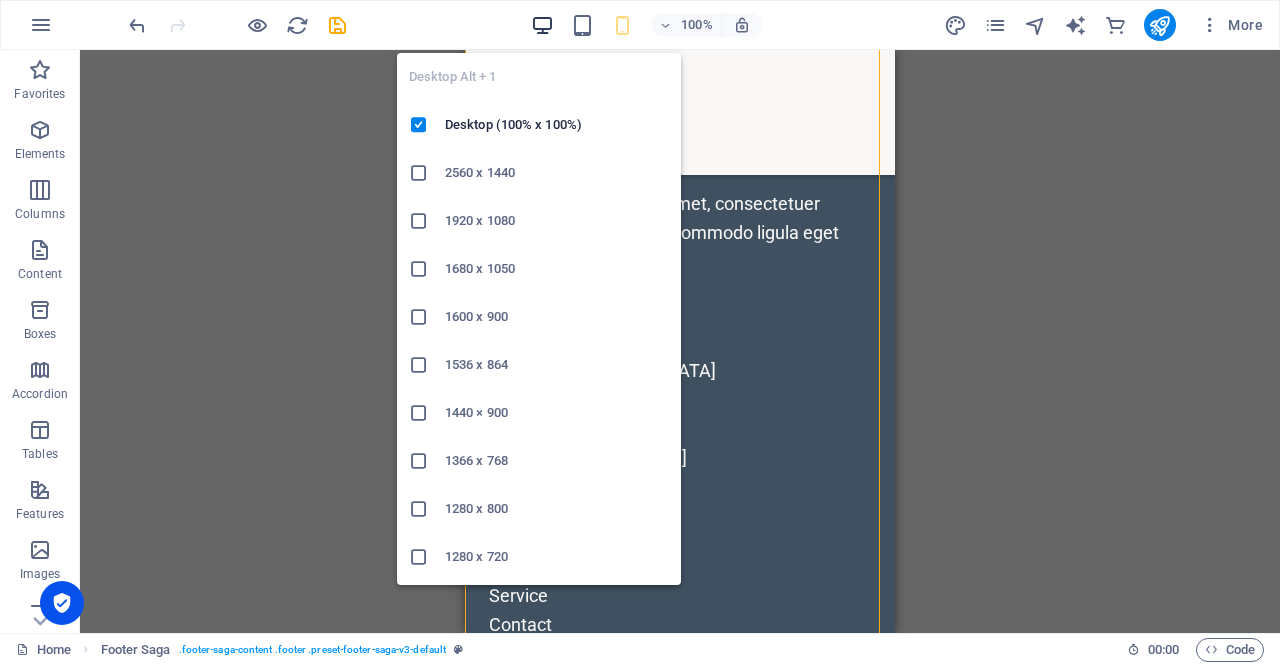 click at bounding box center [542, 25] 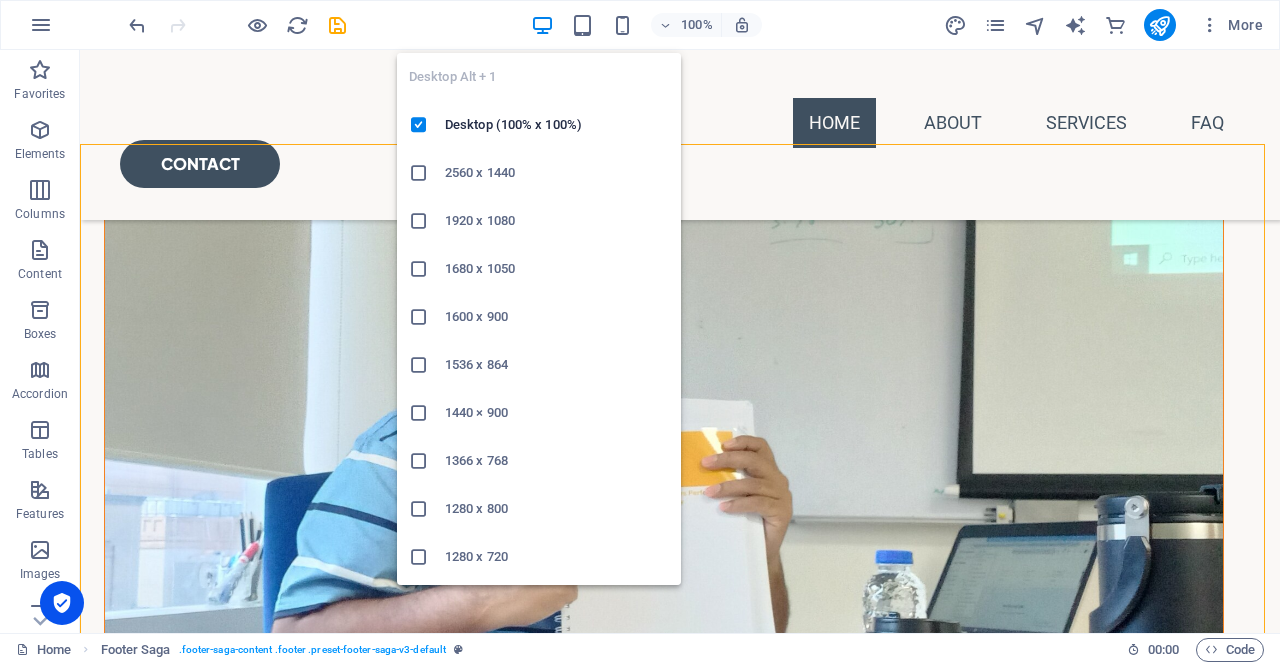 scroll, scrollTop: 1655, scrollLeft: 0, axis: vertical 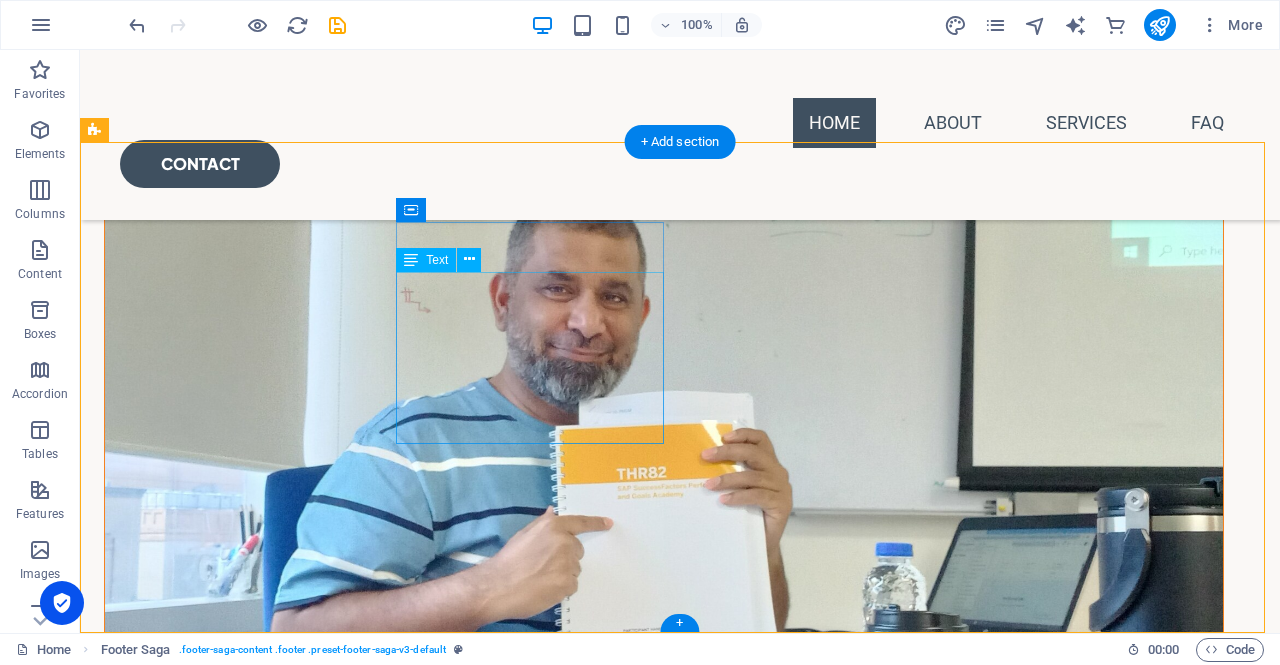 click on "Street [GEOGRAPHIC_DATA] Phone:  0123 - 456789 Mobile:  Email:  [EMAIL_ADDRESS]" at bounding box center (238, 2415) 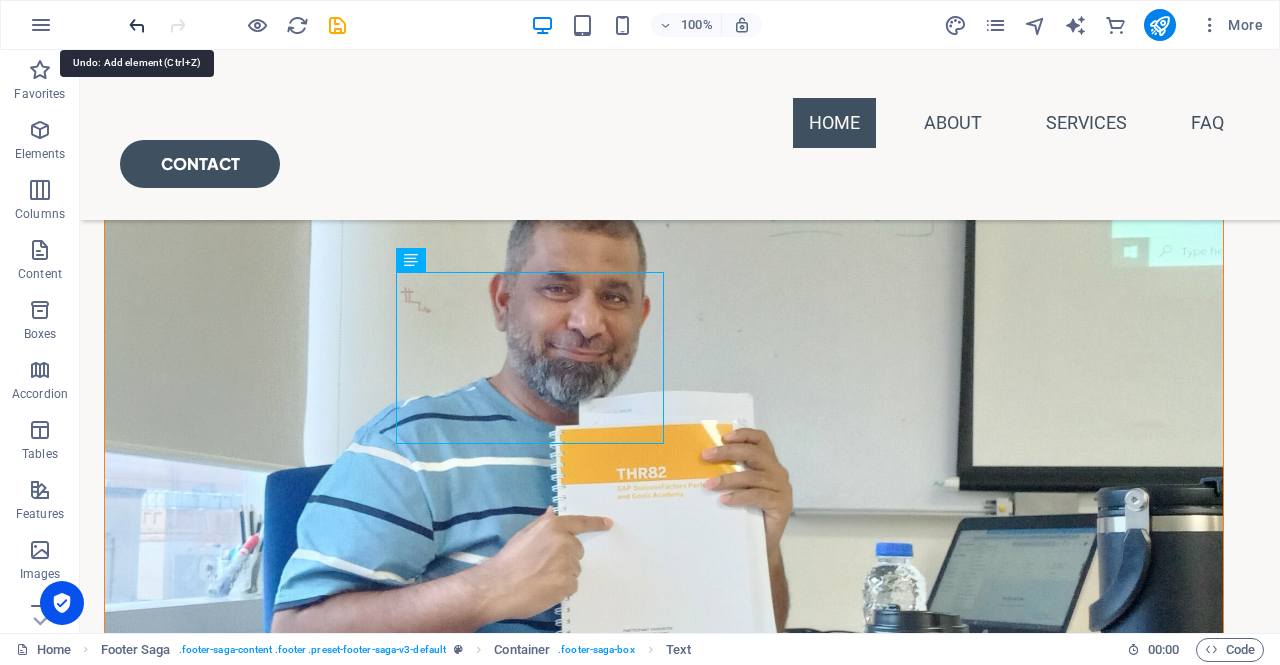click at bounding box center [137, 25] 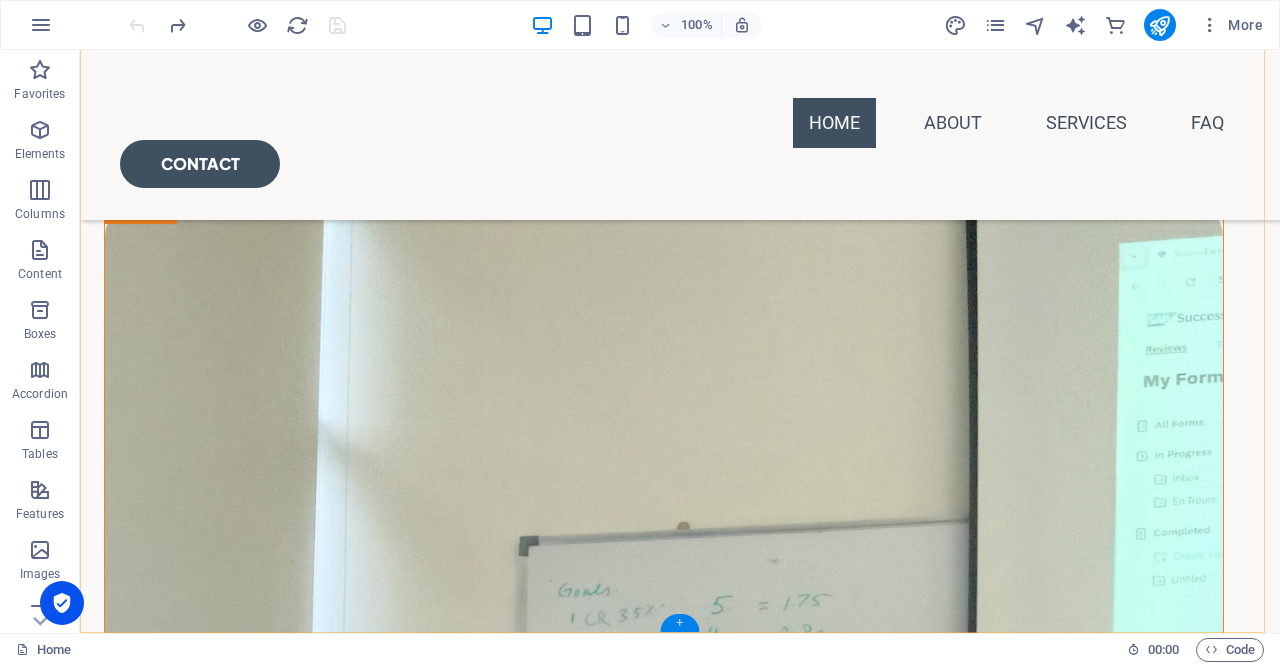 click on "+" at bounding box center [679, 623] 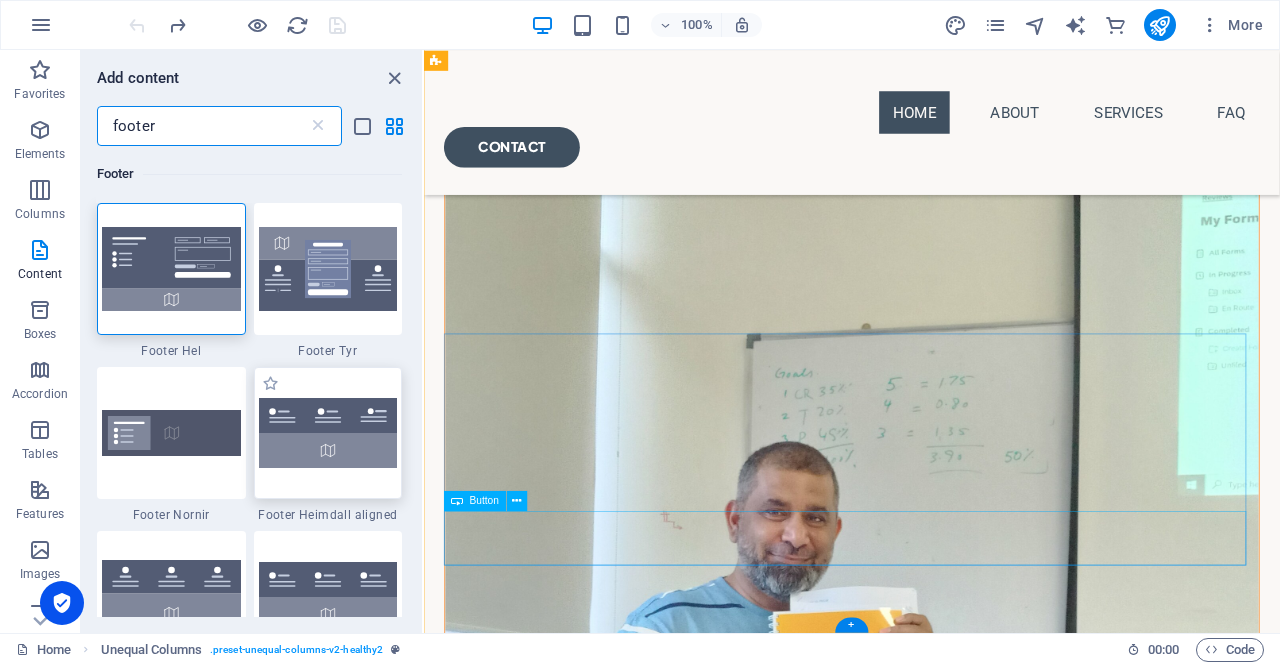 scroll, scrollTop: 936, scrollLeft: 0, axis: vertical 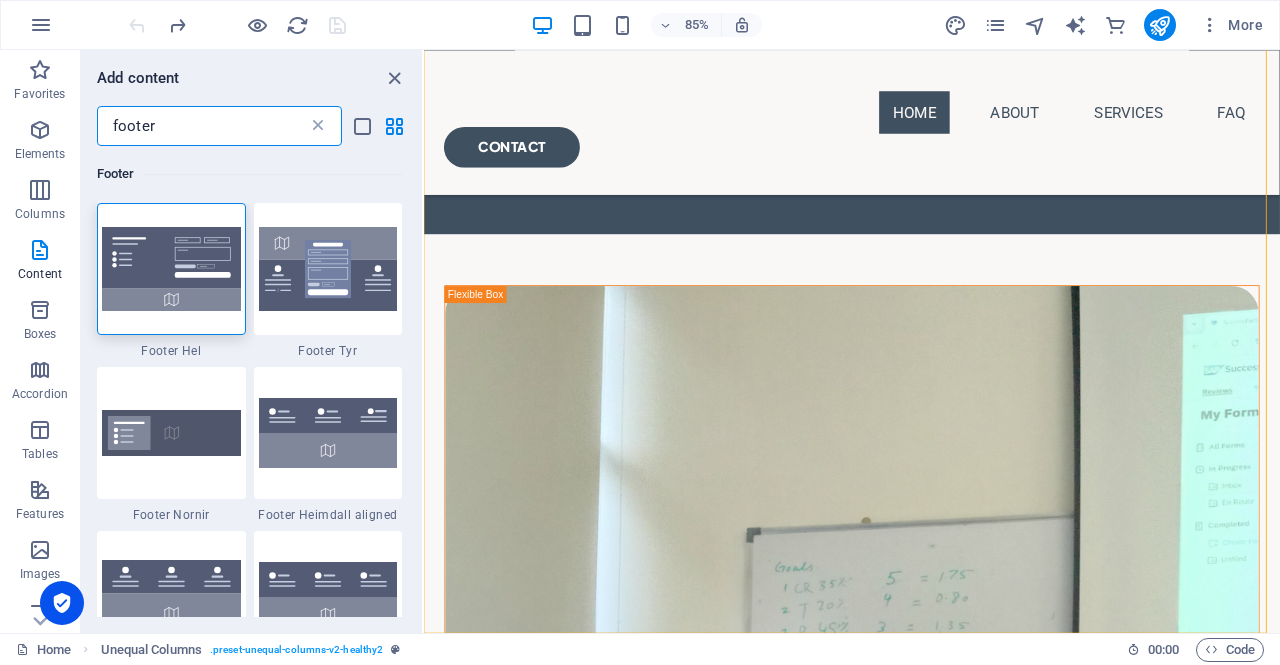 click at bounding box center [318, 126] 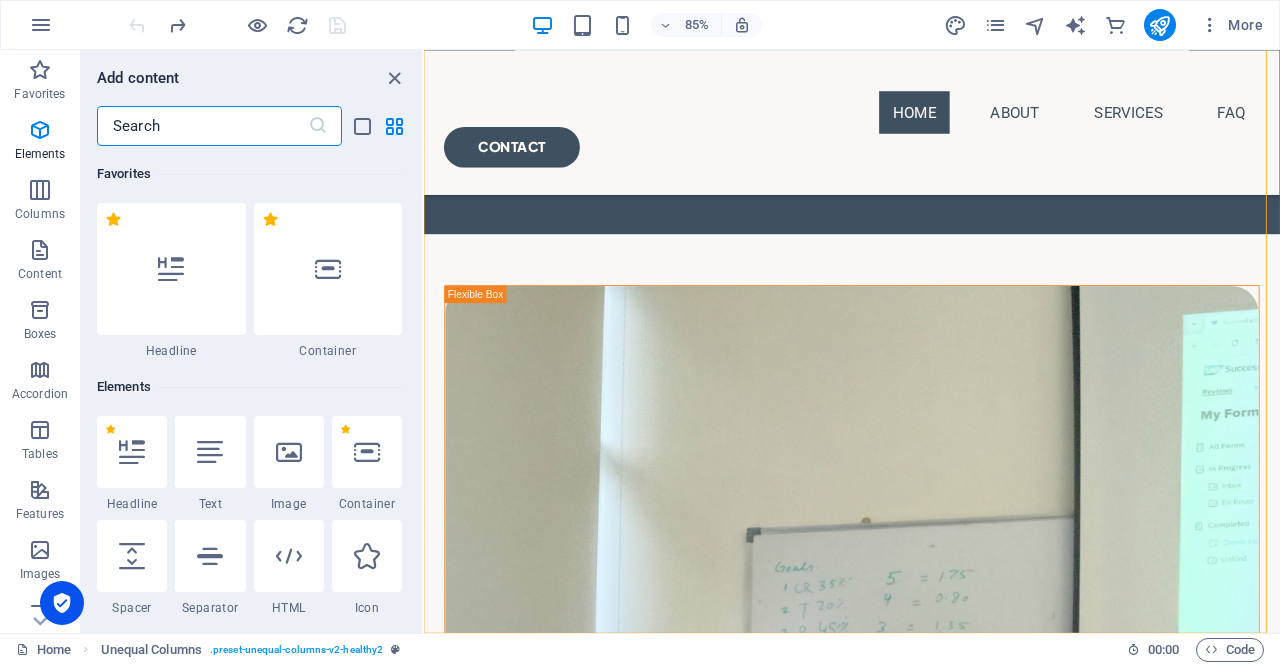 scroll, scrollTop: 564, scrollLeft: 0, axis: vertical 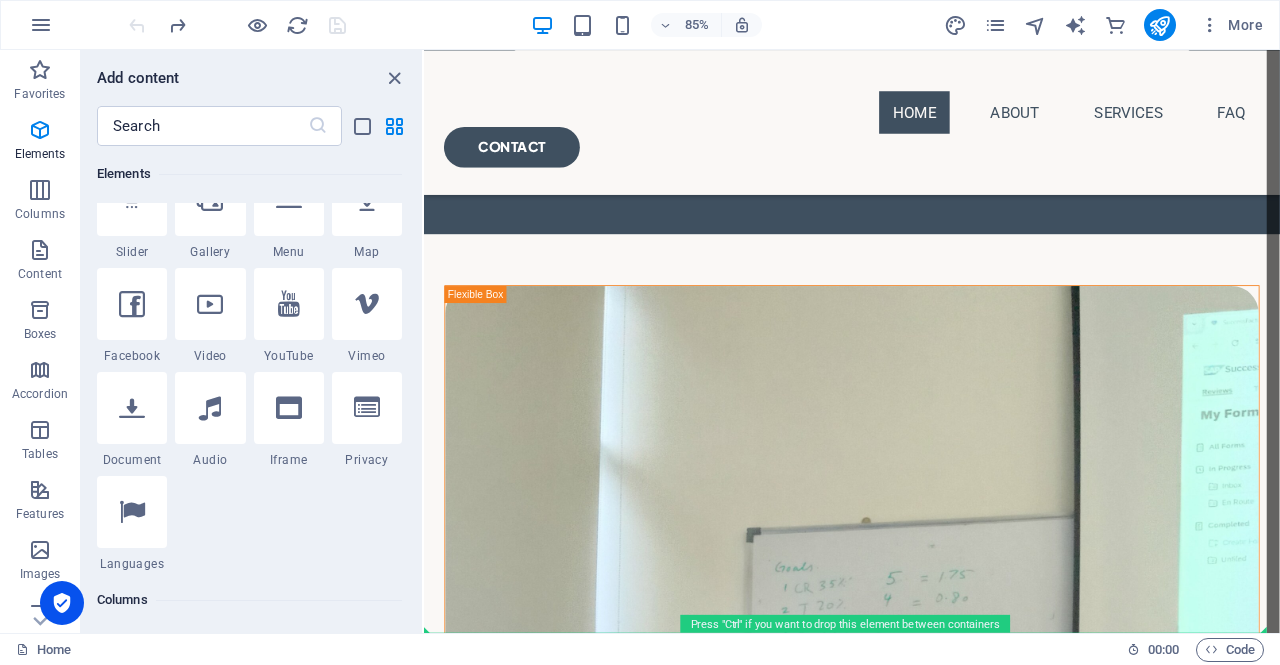 select on "%" 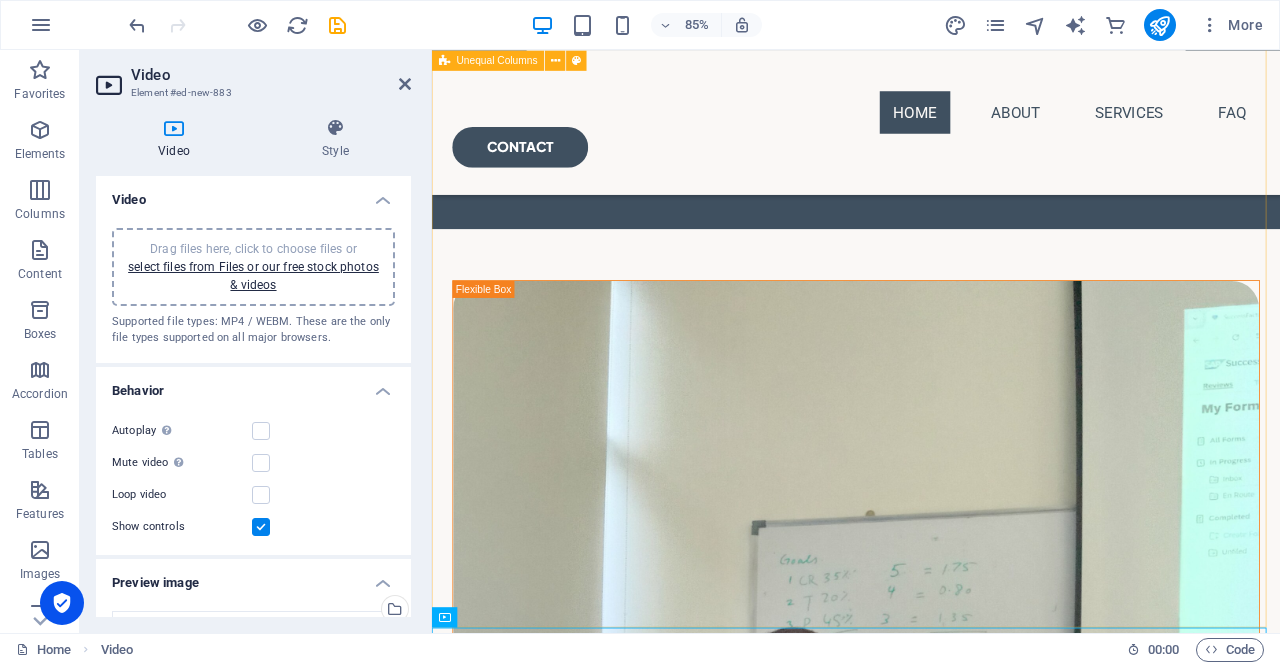 scroll, scrollTop: 937, scrollLeft: 0, axis: vertical 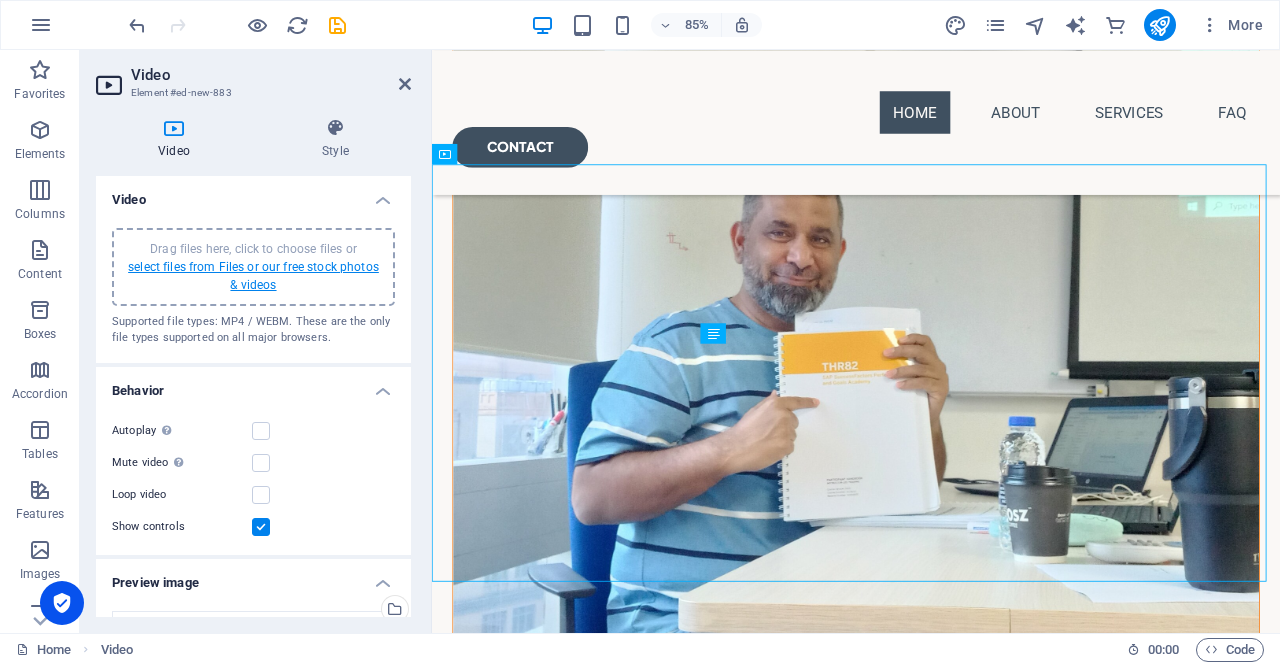 click on "select files from Files or our free stock photos & videos" at bounding box center (253, 276) 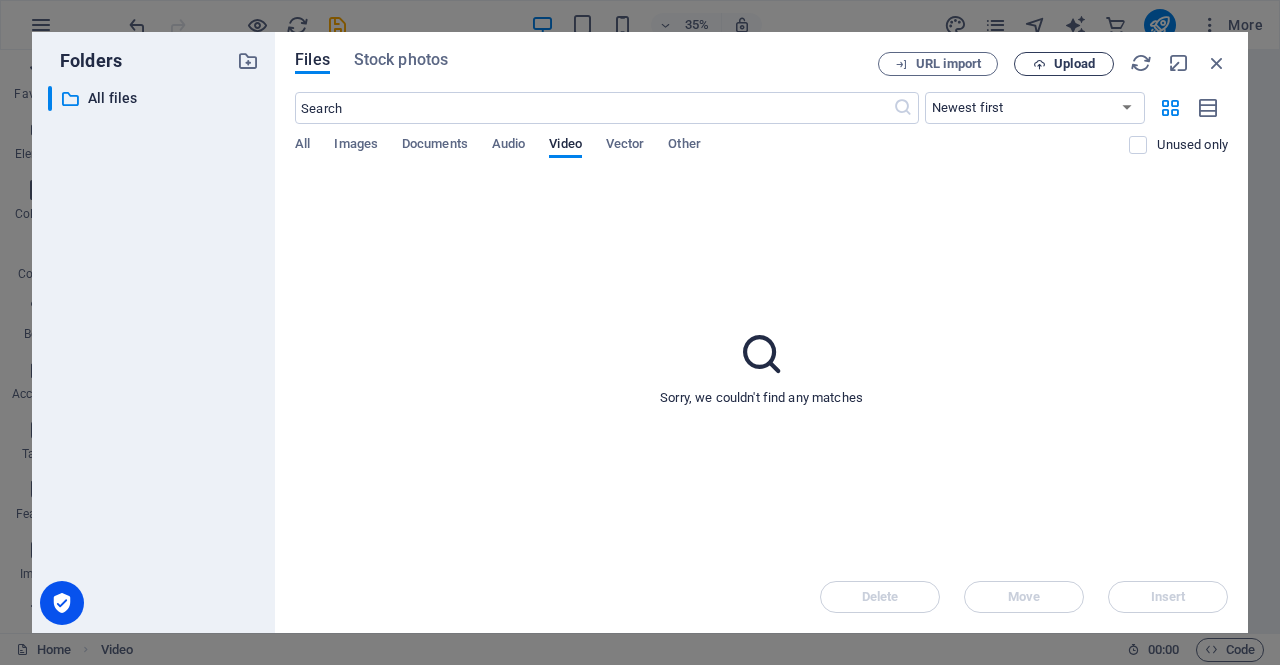 click on "Upload" at bounding box center (1064, 64) 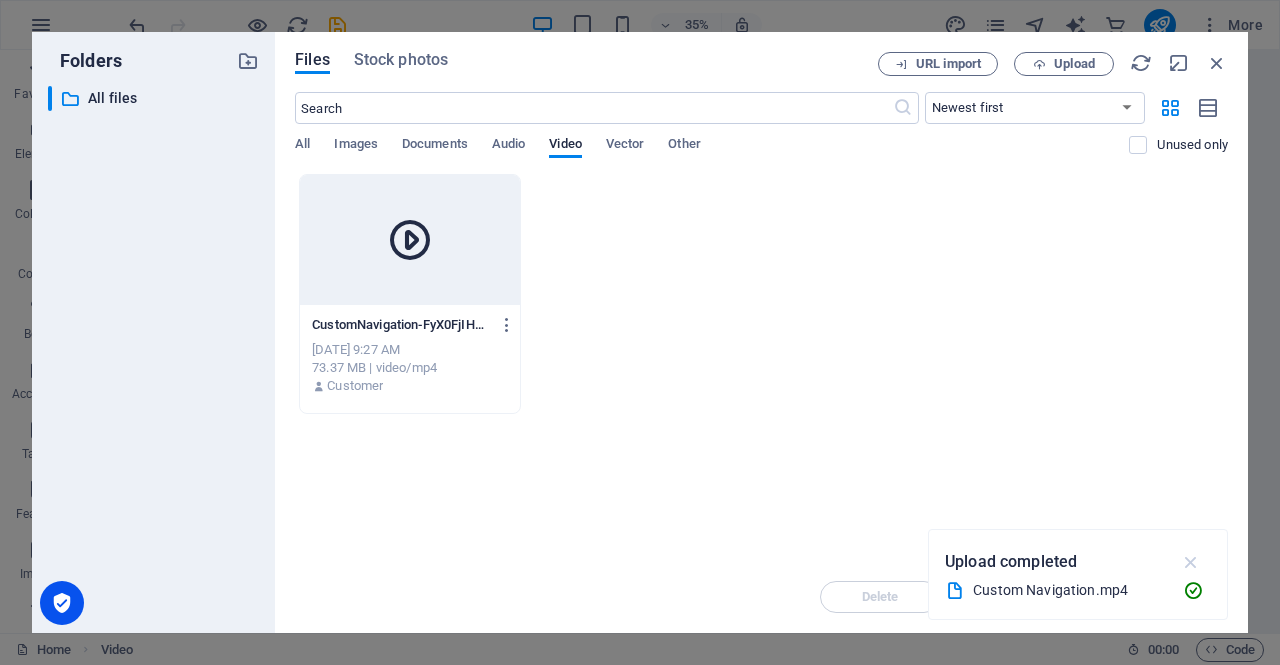 click at bounding box center [1191, 562] 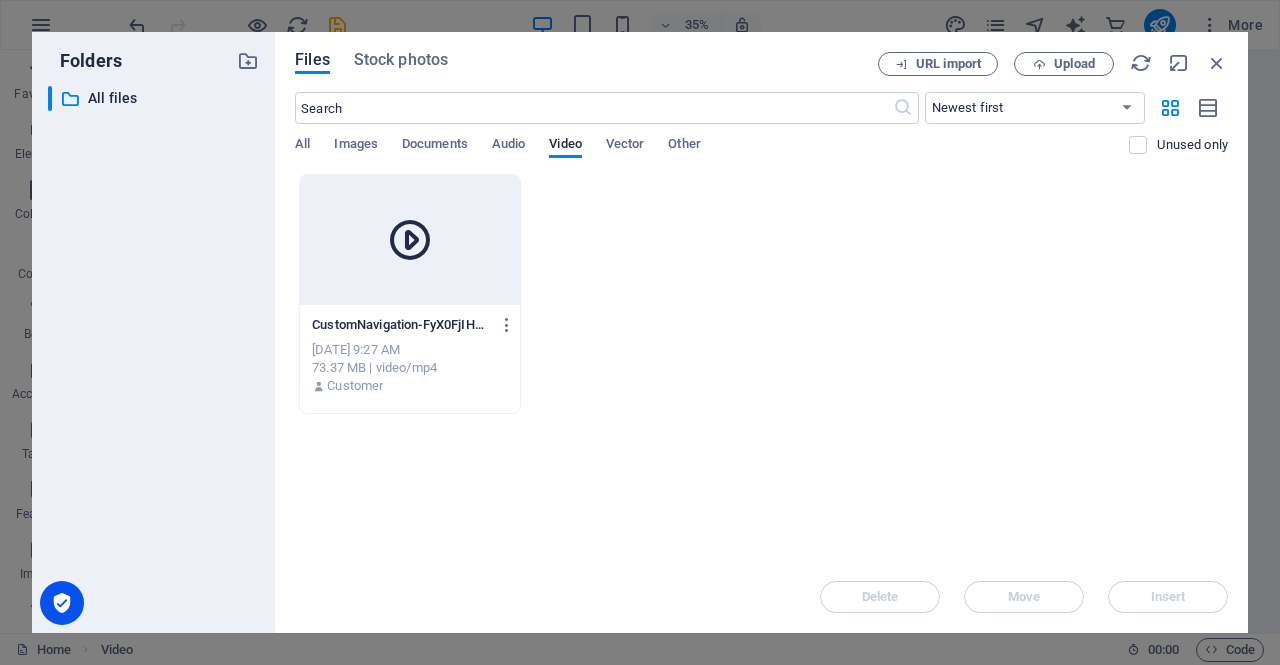 click at bounding box center [410, 240] 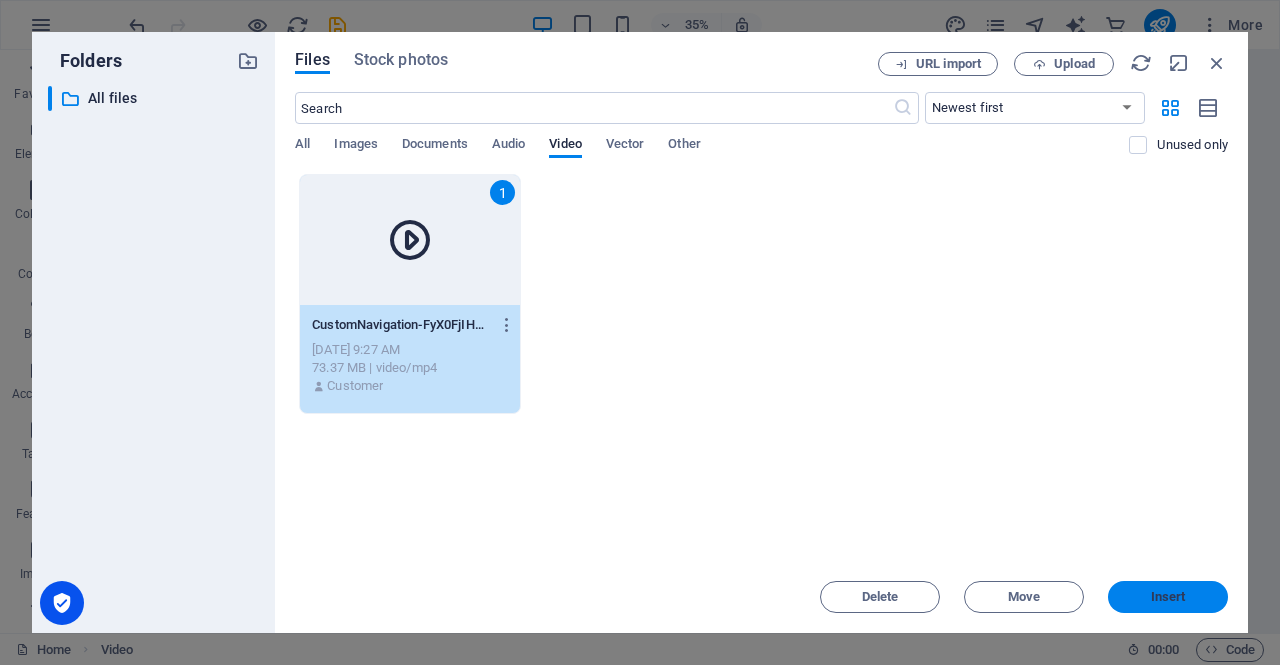 drag, startPoint x: 1163, startPoint y: 607, endPoint x: 839, endPoint y: 622, distance: 324.34705 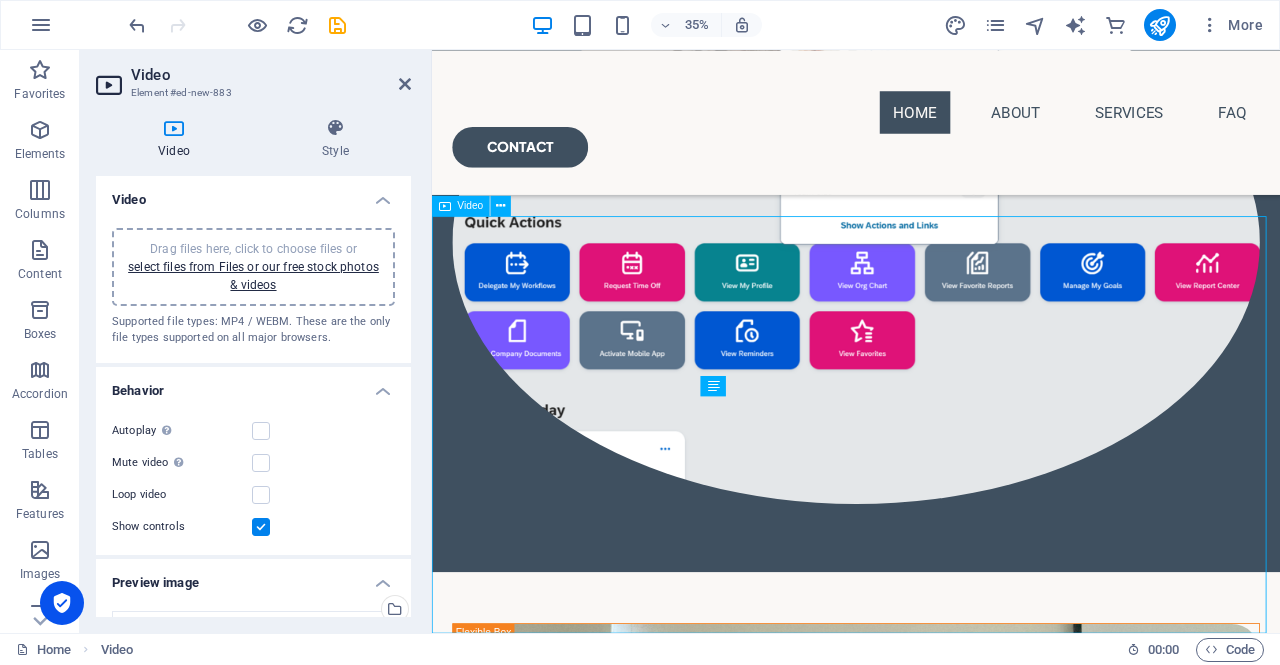 scroll, scrollTop: 1421, scrollLeft: 0, axis: vertical 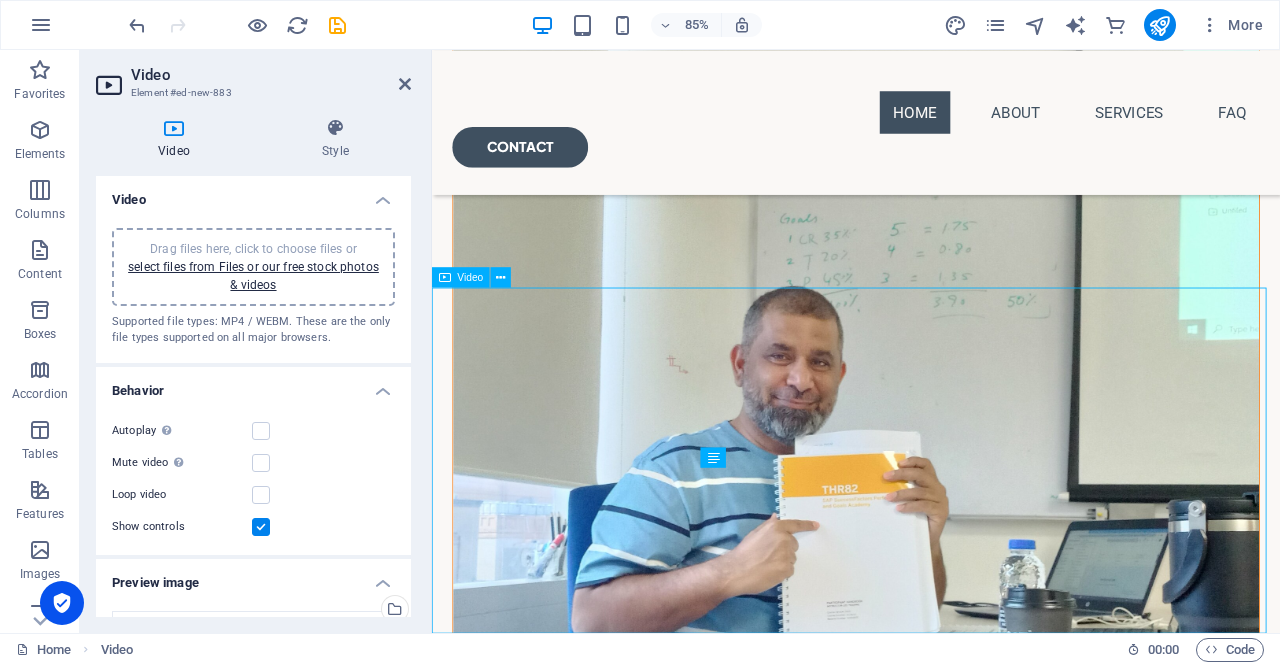 click at bounding box center (931, 2162) 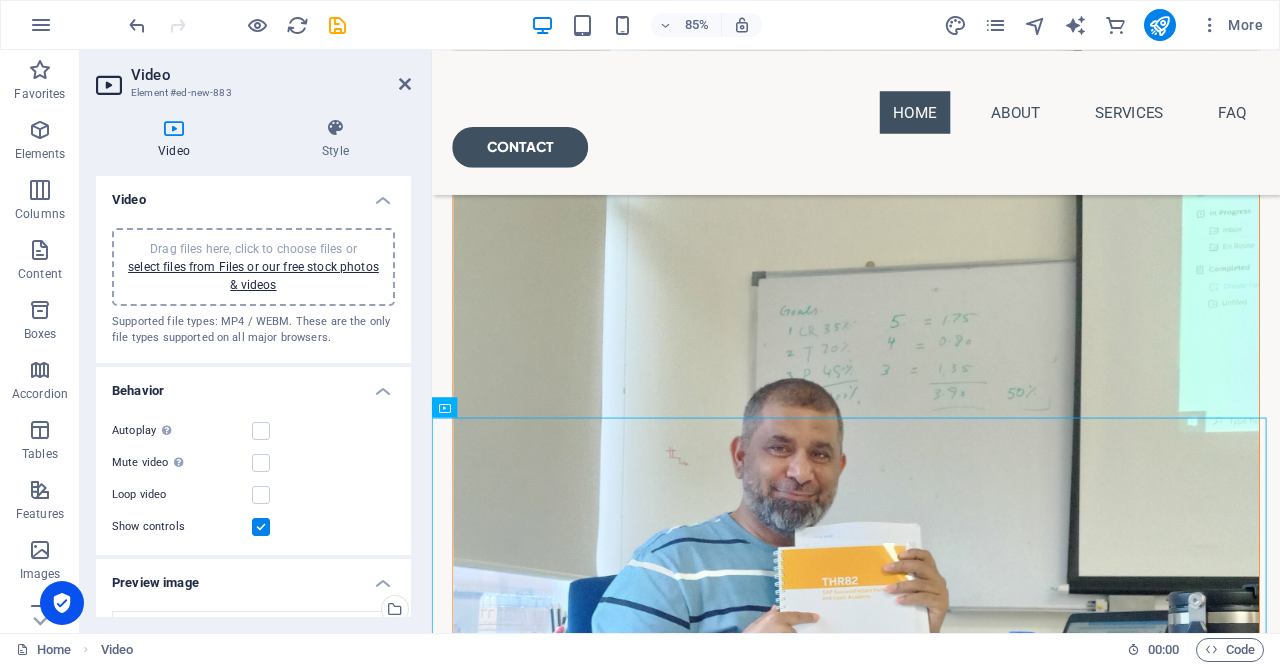 scroll, scrollTop: 1337, scrollLeft: 0, axis: vertical 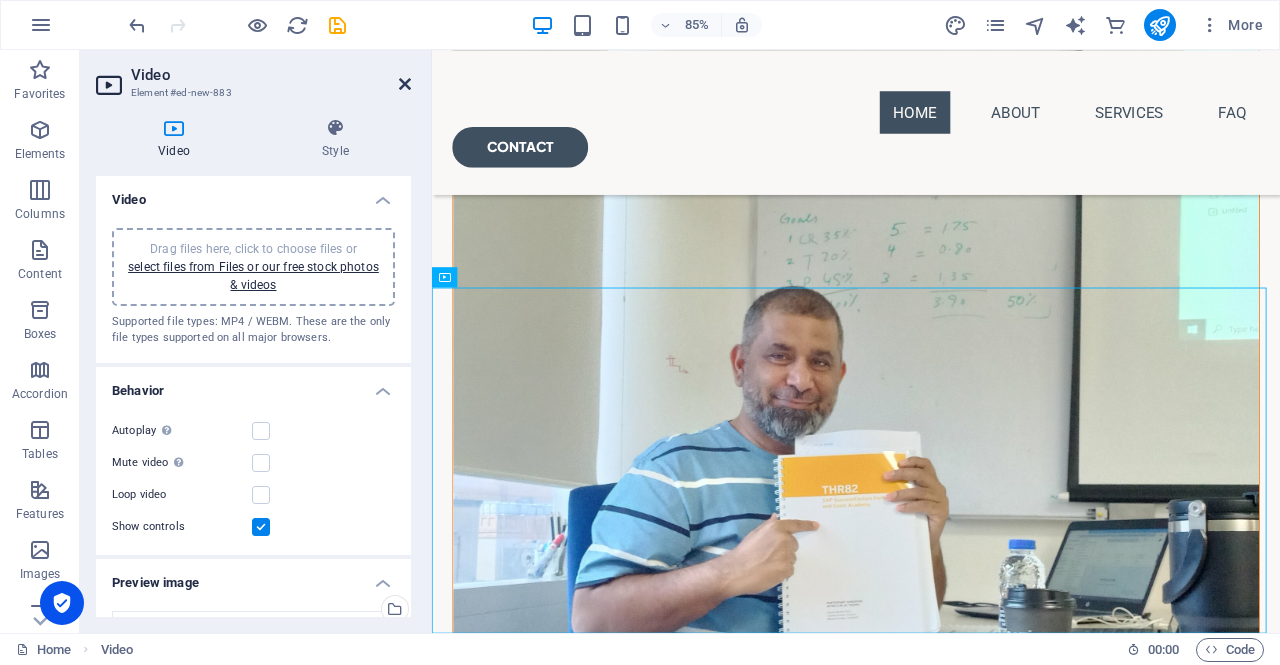 click at bounding box center [405, 84] 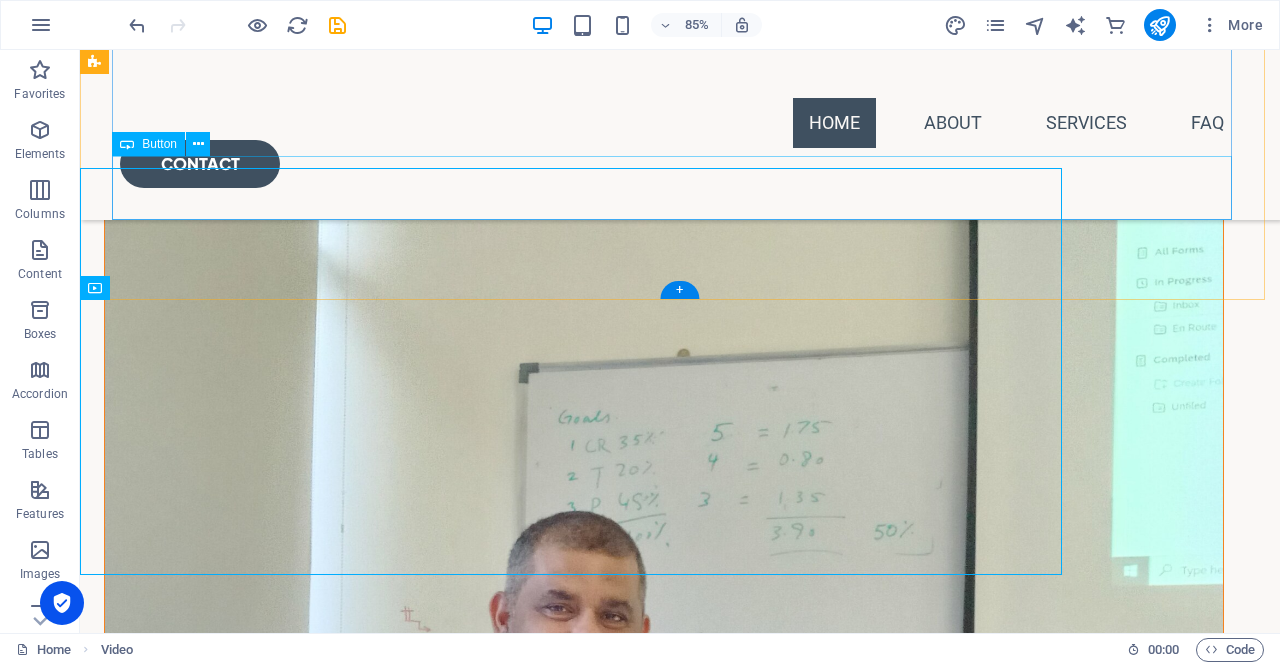 scroll, scrollTop: 1498, scrollLeft: 0, axis: vertical 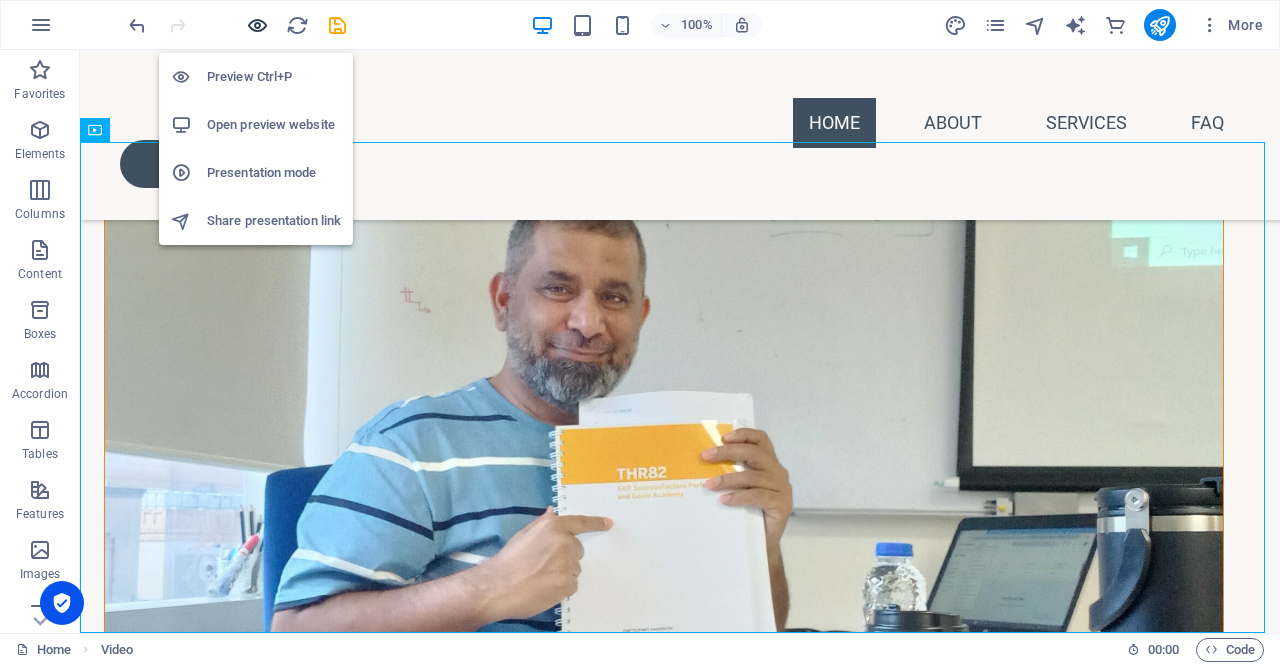 click at bounding box center (257, 25) 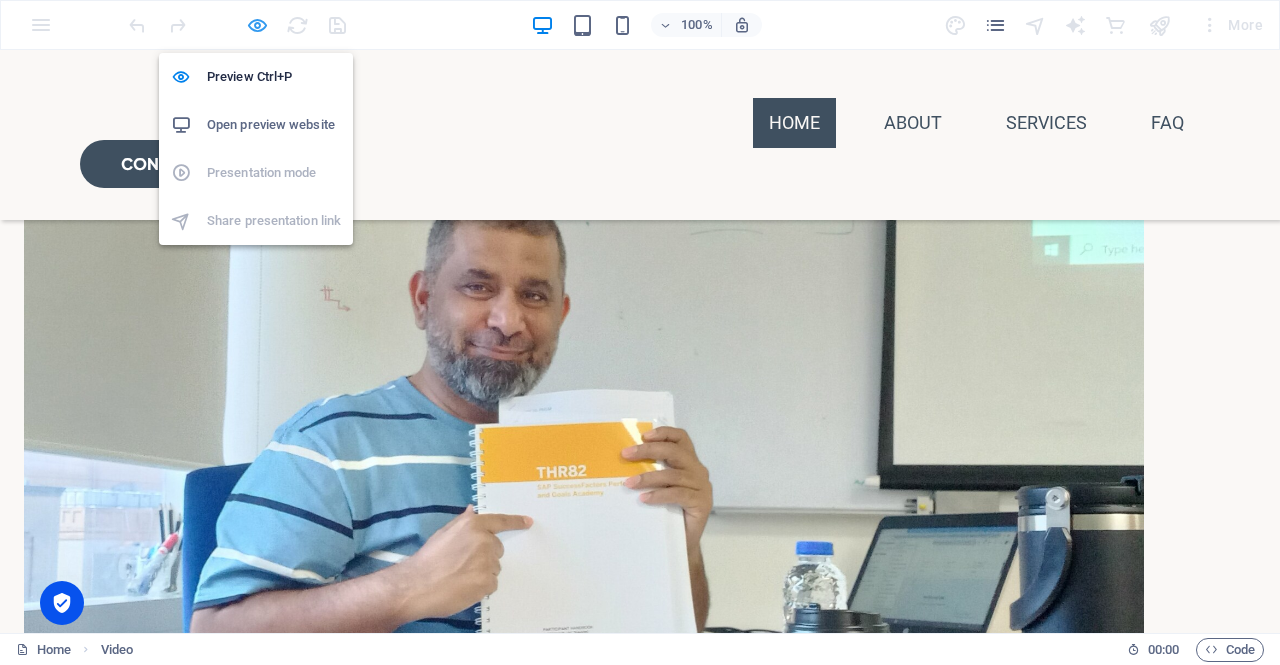 scroll, scrollTop: 1344, scrollLeft: 0, axis: vertical 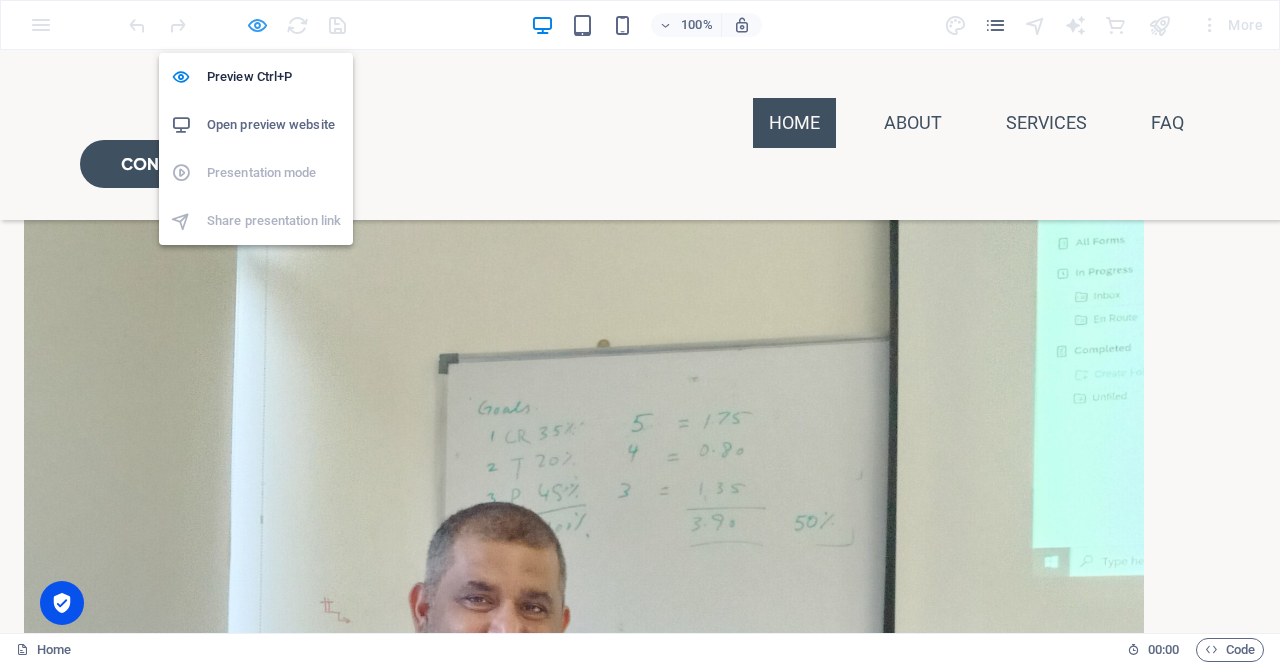 click at bounding box center [257, 25] 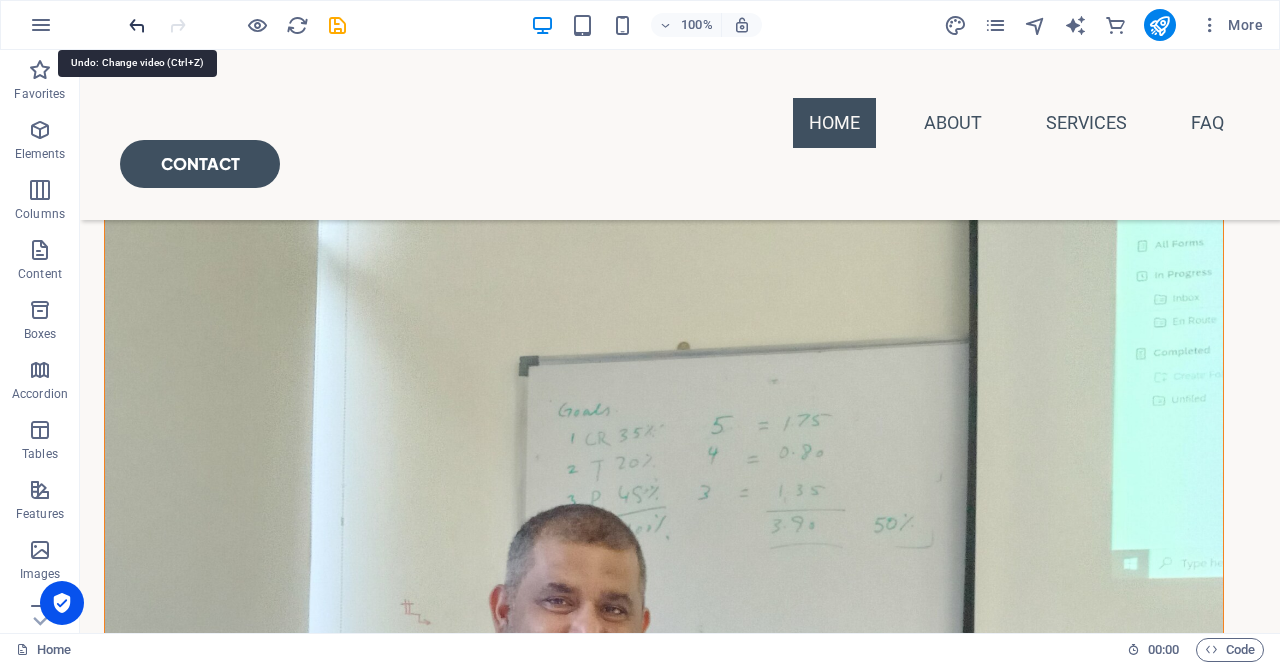 click at bounding box center (137, 25) 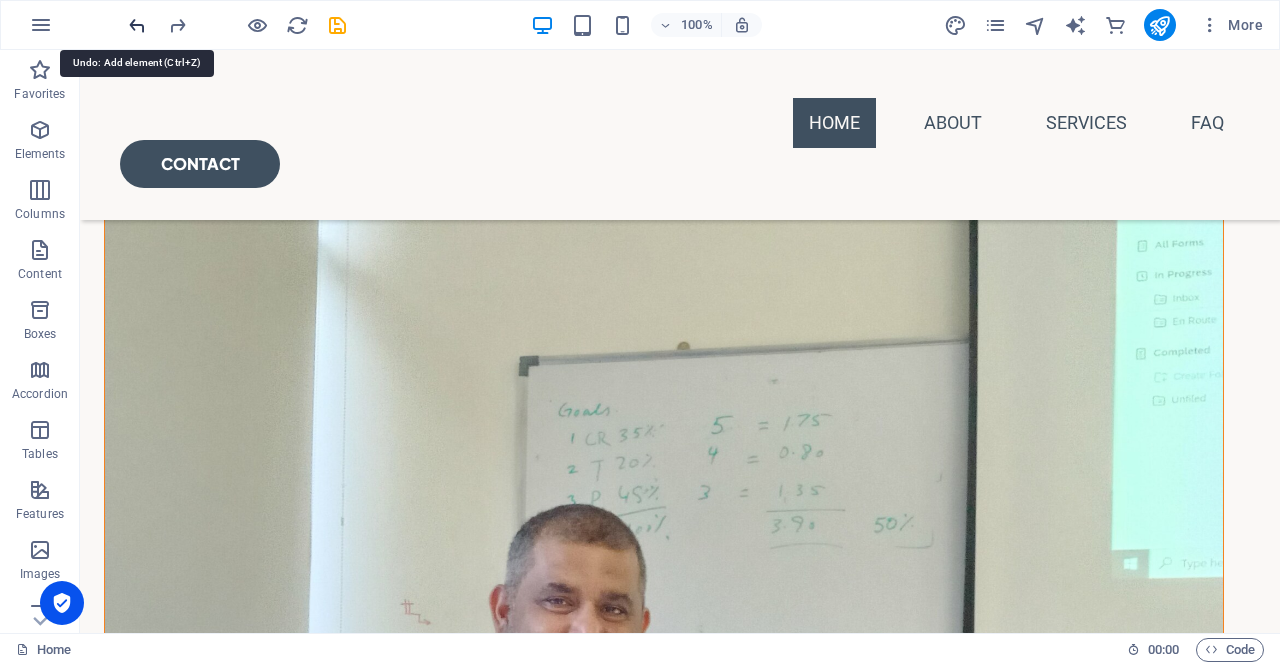 click at bounding box center [137, 25] 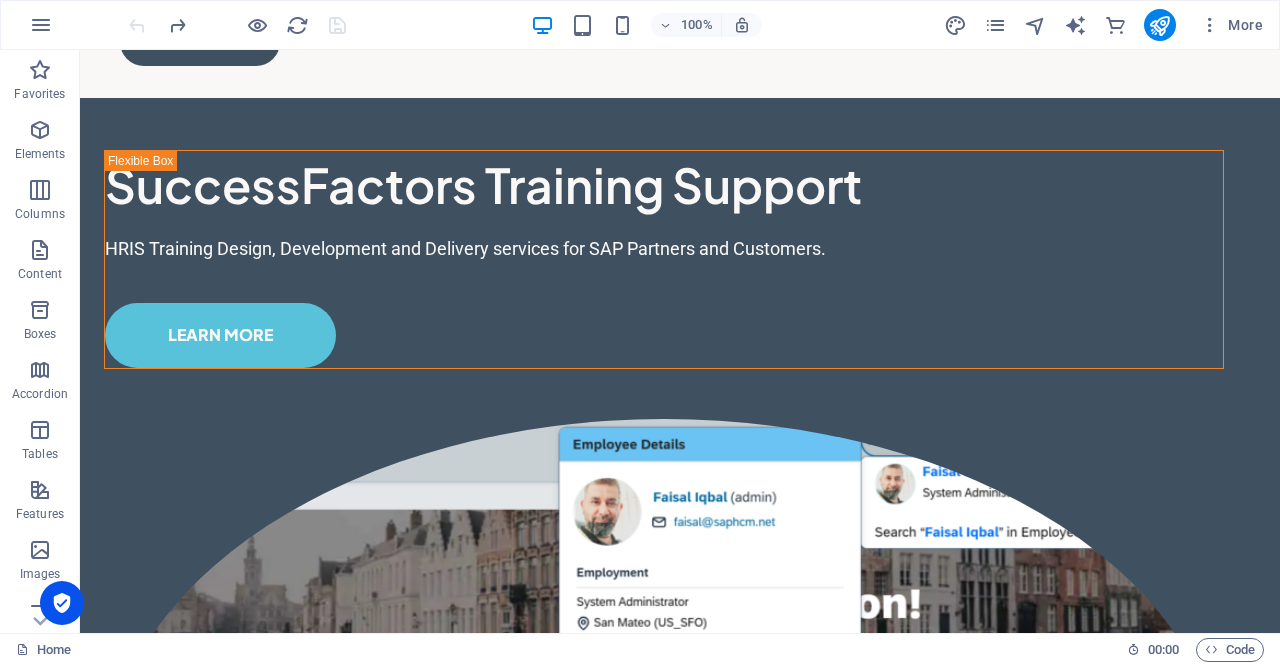 scroll, scrollTop: 0, scrollLeft: 0, axis: both 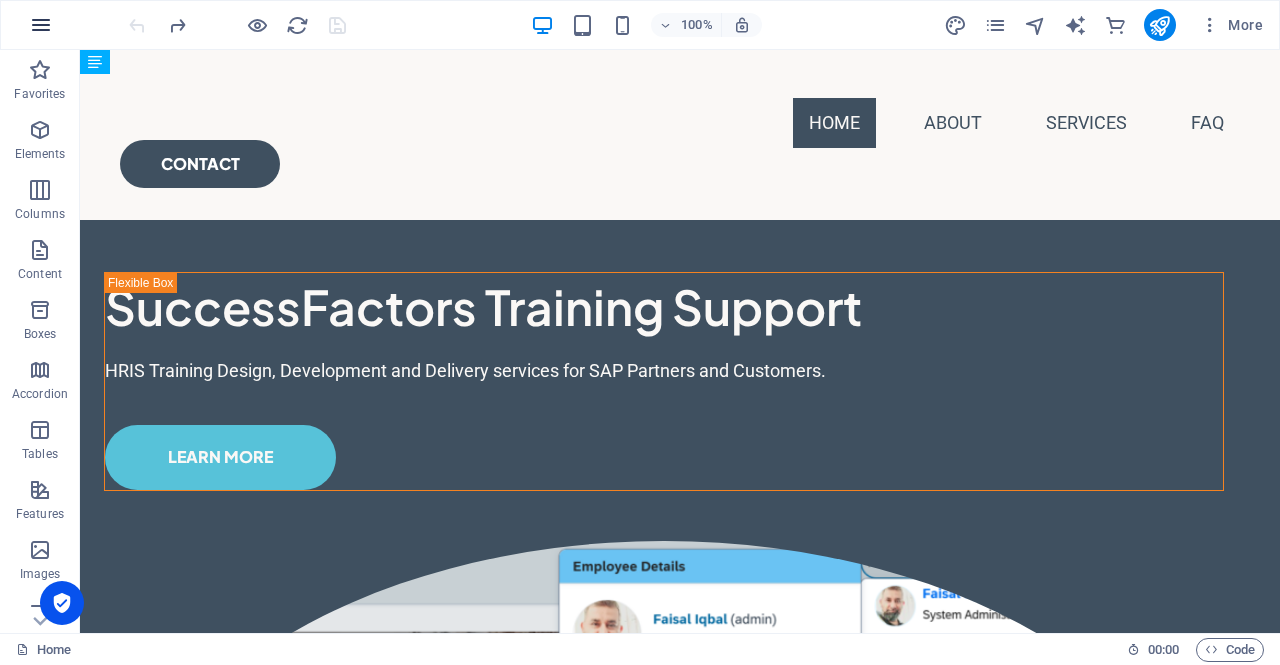 click at bounding box center [41, 25] 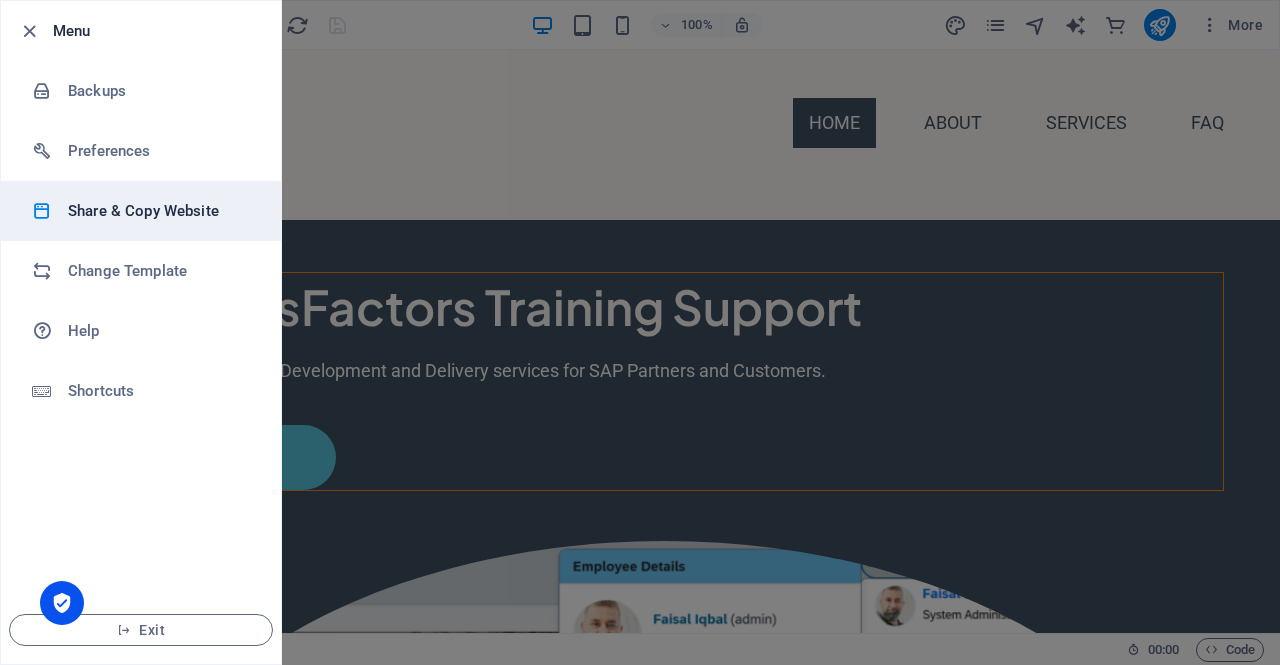 click on "Share & Copy Website" at bounding box center [160, 211] 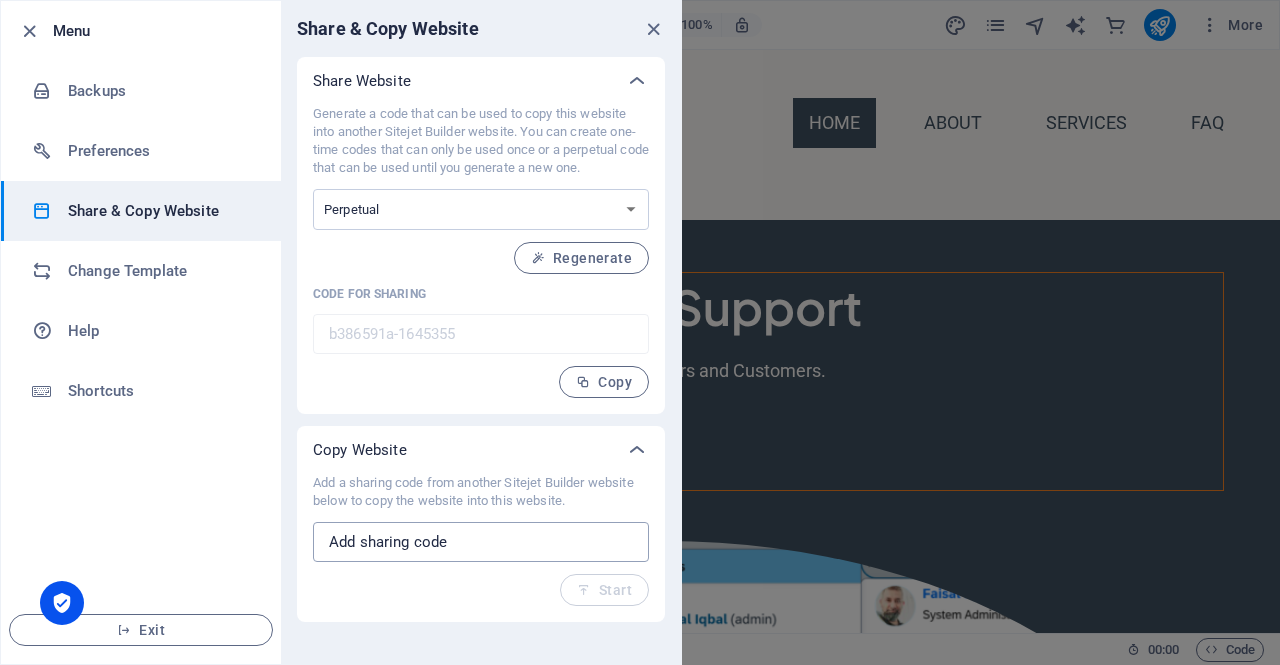 click at bounding box center [481, 542] 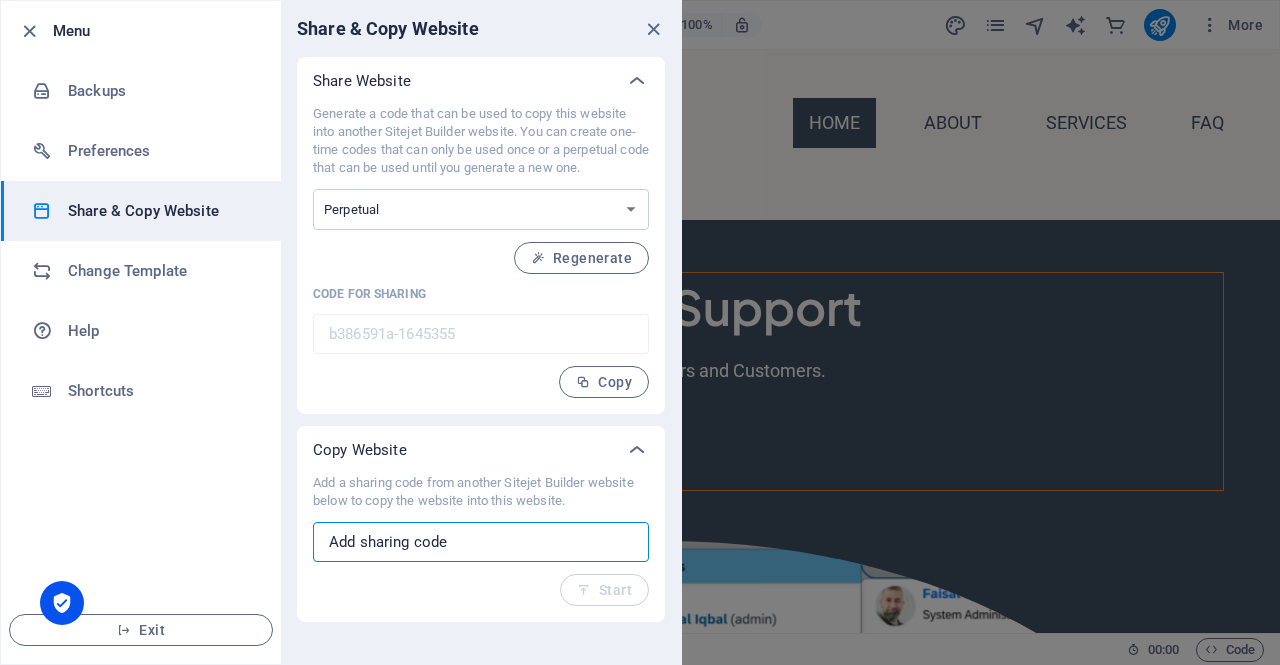 paste on "7bbe7026-1621881" 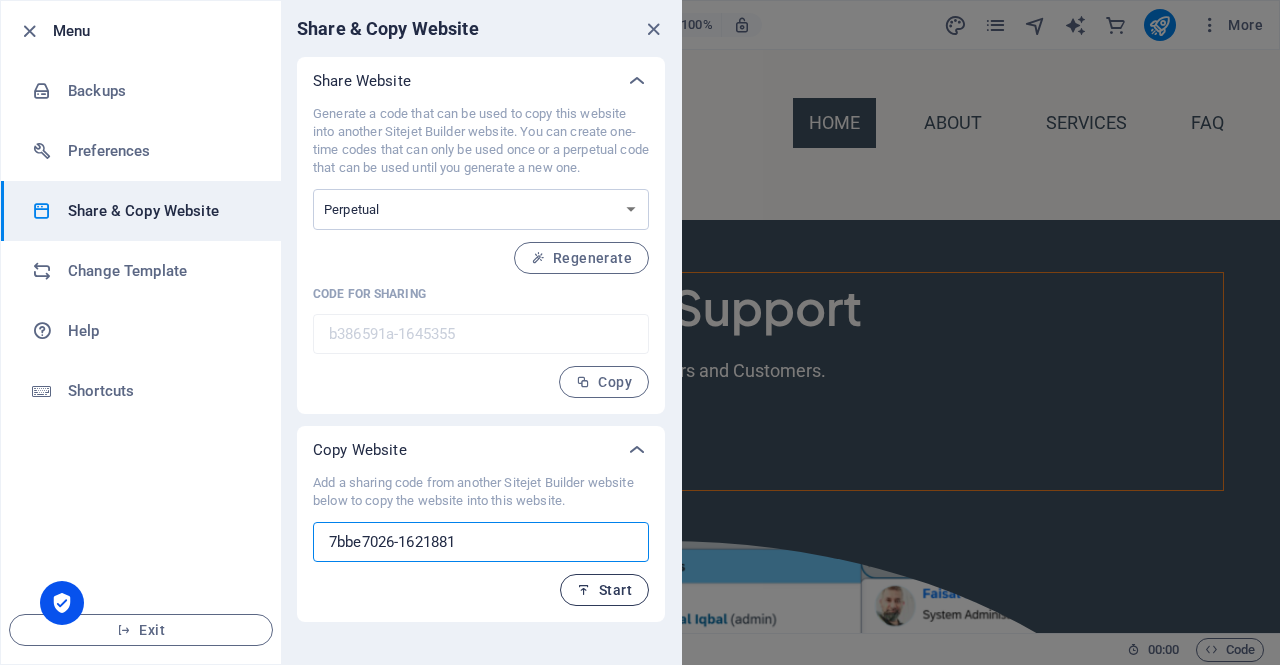 type on "7bbe7026-1621881" 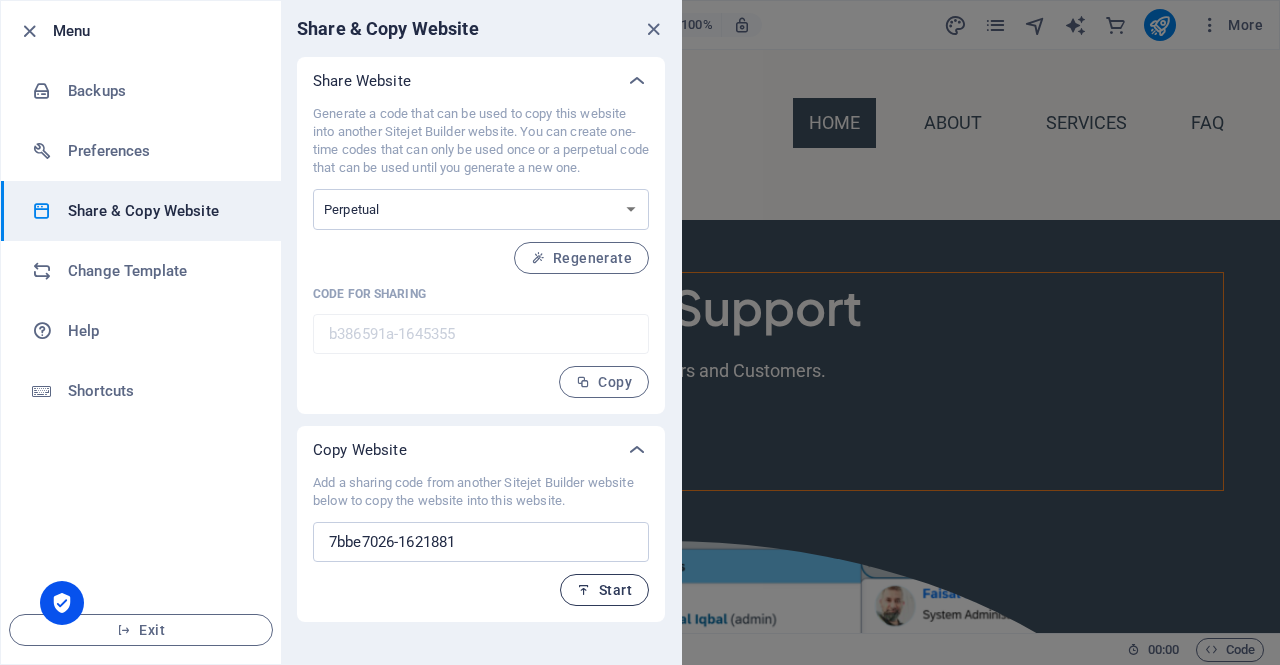 click on "Start" at bounding box center (604, 590) 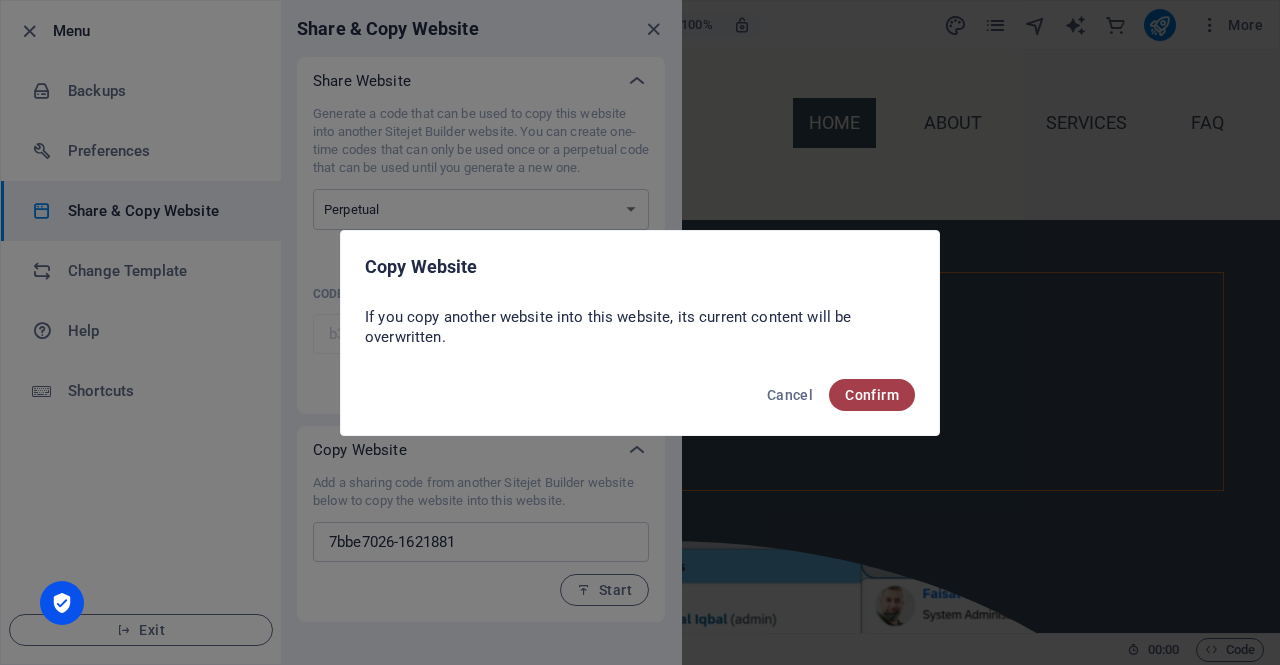 click on "Confirm" at bounding box center [872, 395] 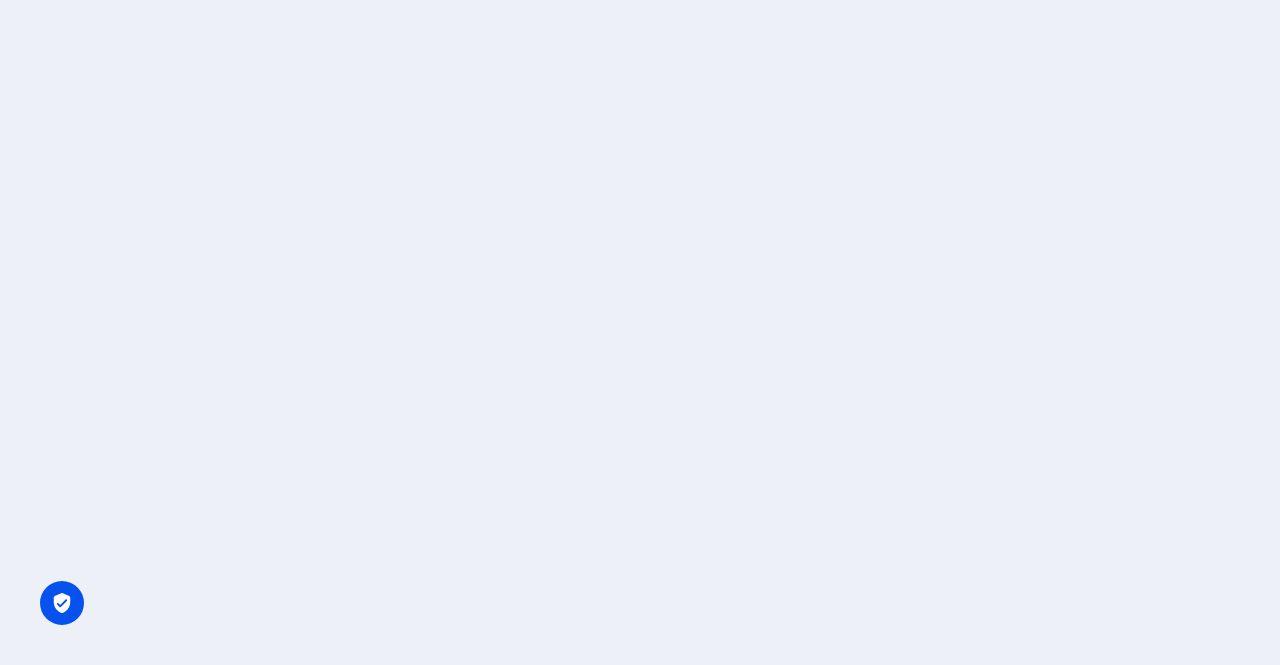 scroll, scrollTop: 0, scrollLeft: 0, axis: both 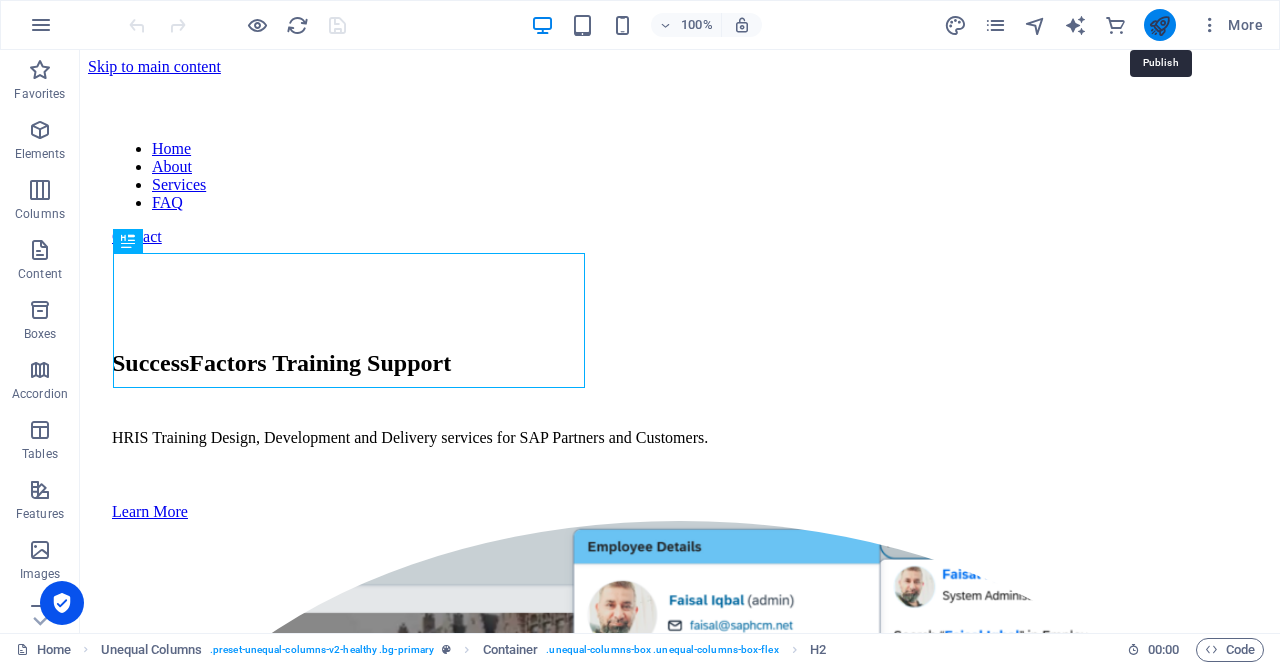 click at bounding box center [1159, 25] 